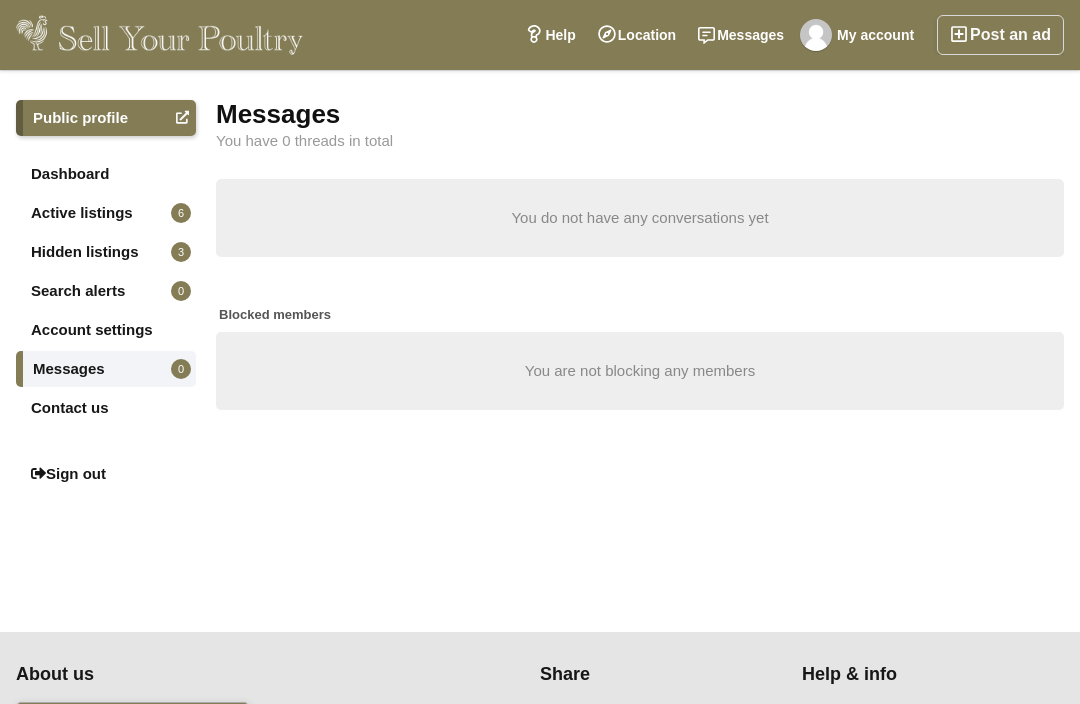 scroll, scrollTop: 0, scrollLeft: 0, axis: both 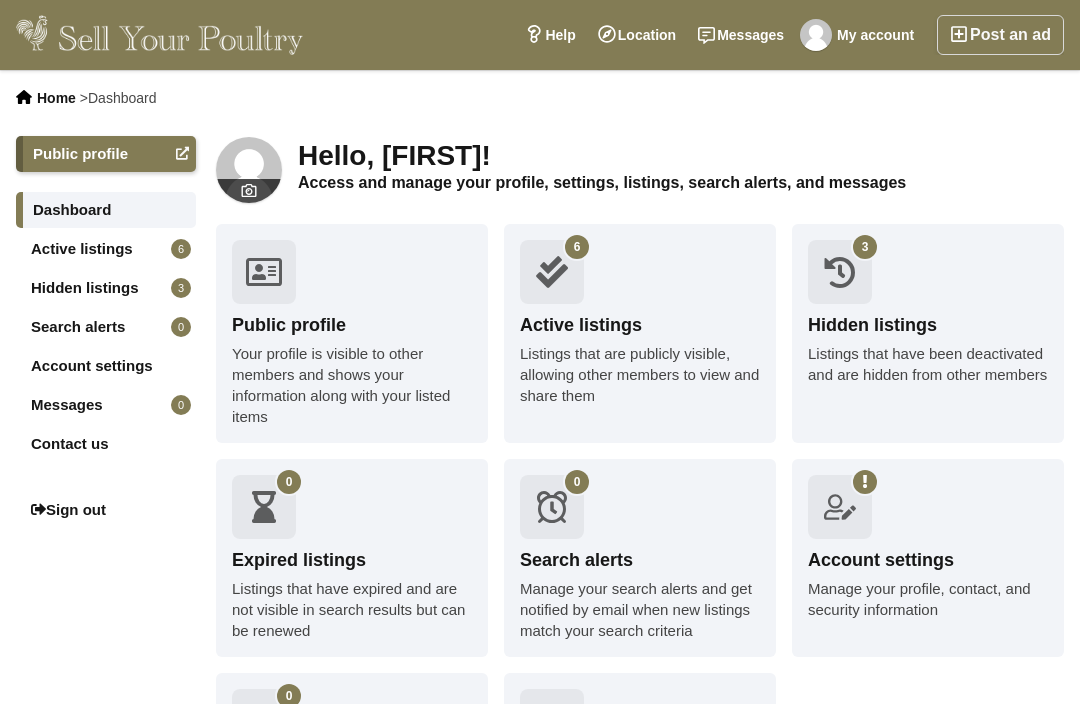 click on "6
Active listings
Listings that are publicly visible, allowing other members to view and share them" at bounding box center [640, 333] 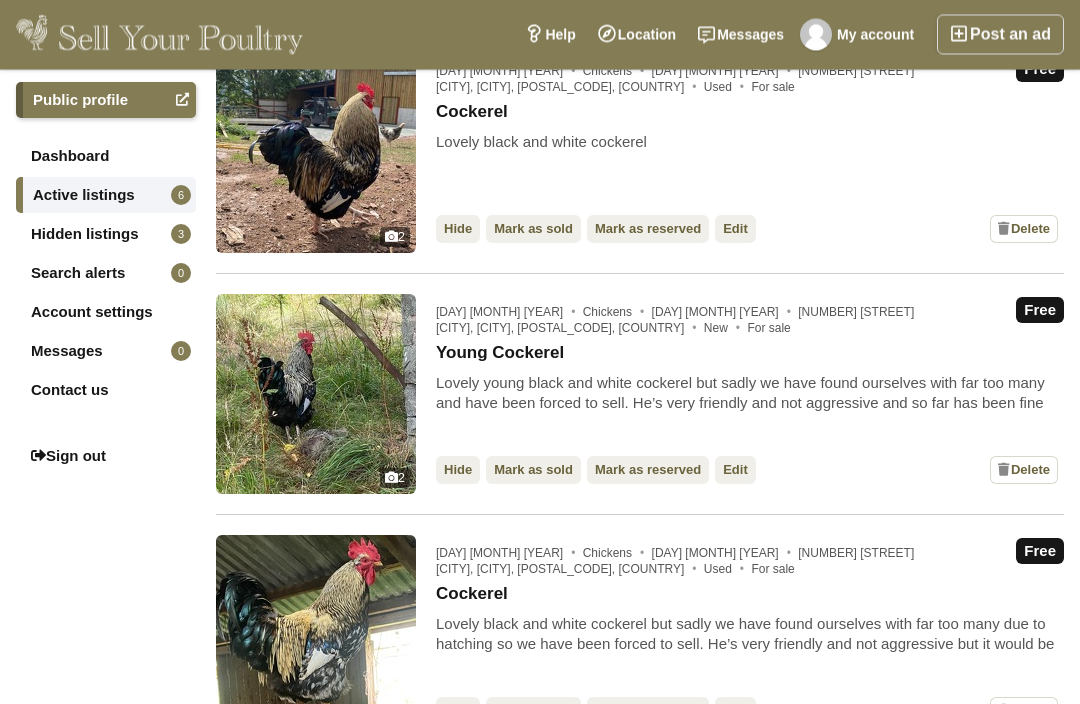 scroll, scrollTop: 1302, scrollLeft: 0, axis: vertical 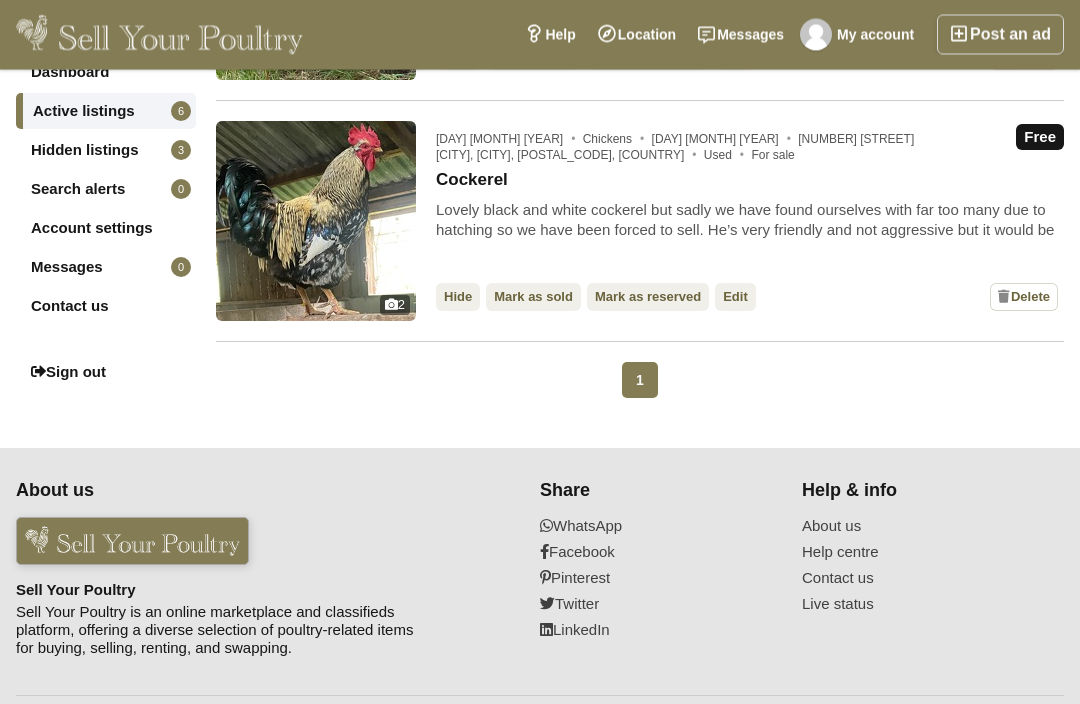 click on "Lovely black and white cockerel but sadly we have found ourselves with far too many due to hatching so we have been forced to sell. He’s very friendly and not aggressive but it would be best to keep him away from other cockerels." at bounding box center [750, 221] 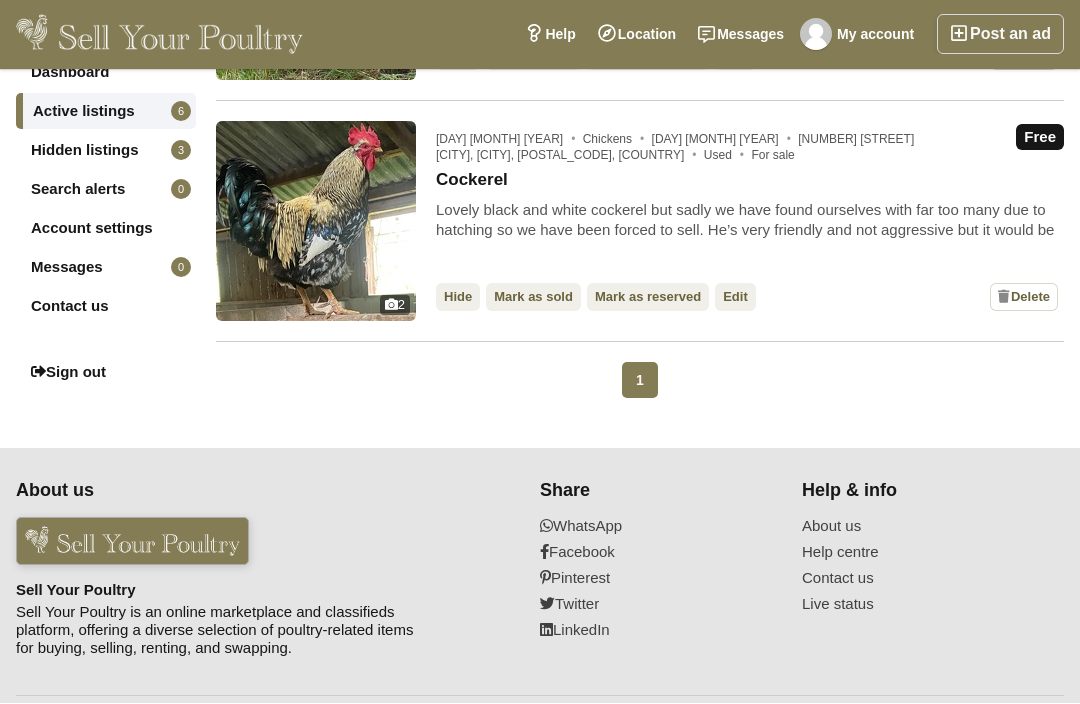 click on "Cockerel" at bounding box center (472, 181) 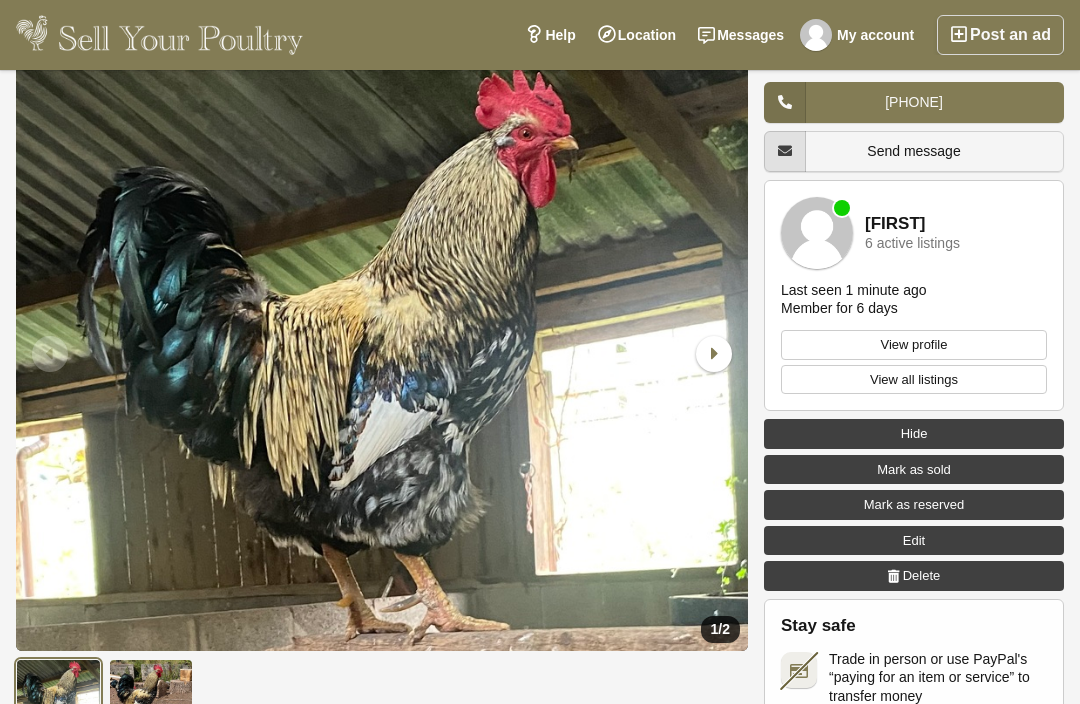 scroll, scrollTop: 69, scrollLeft: 0, axis: vertical 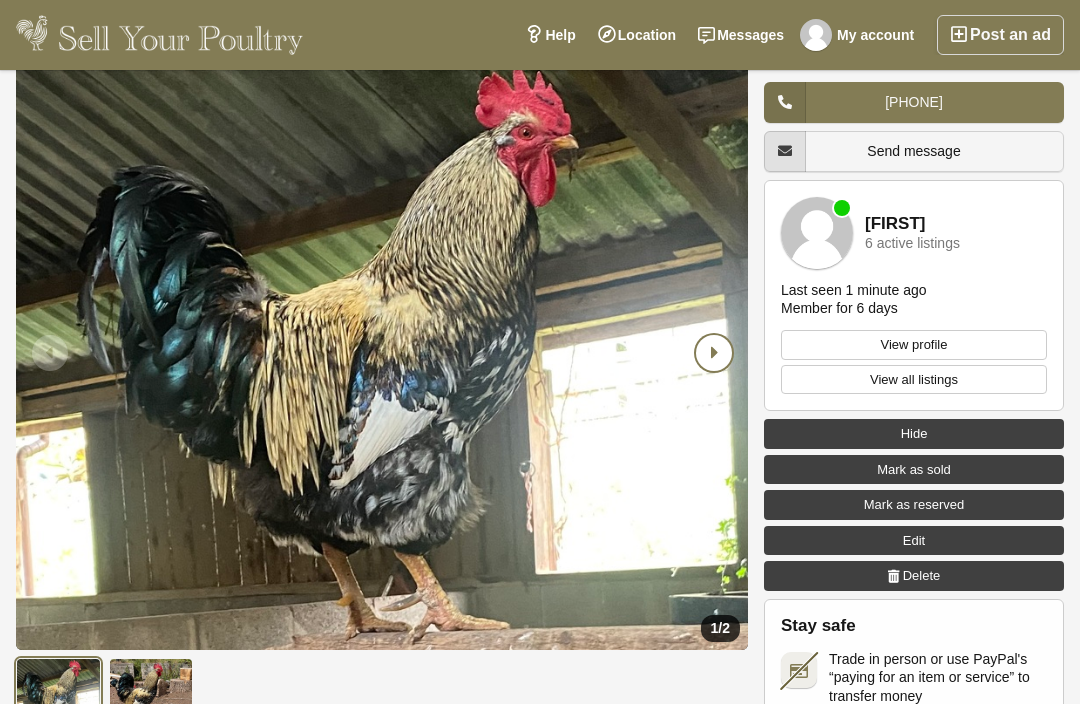 click at bounding box center [712, 353] 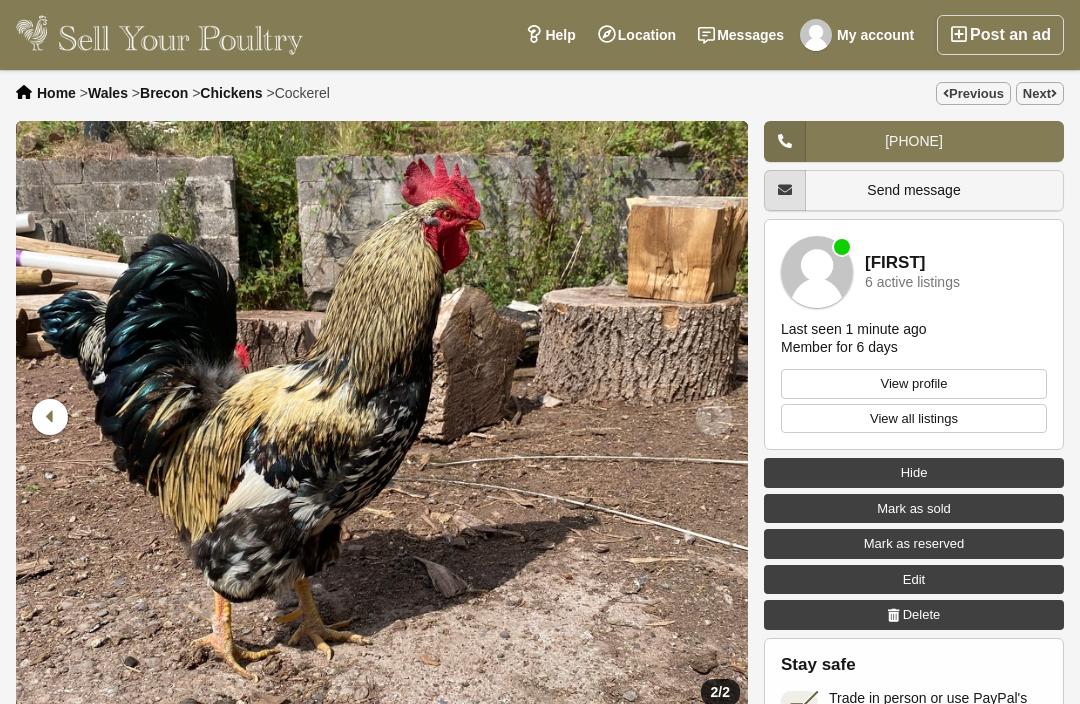 scroll, scrollTop: 2, scrollLeft: 0, axis: vertical 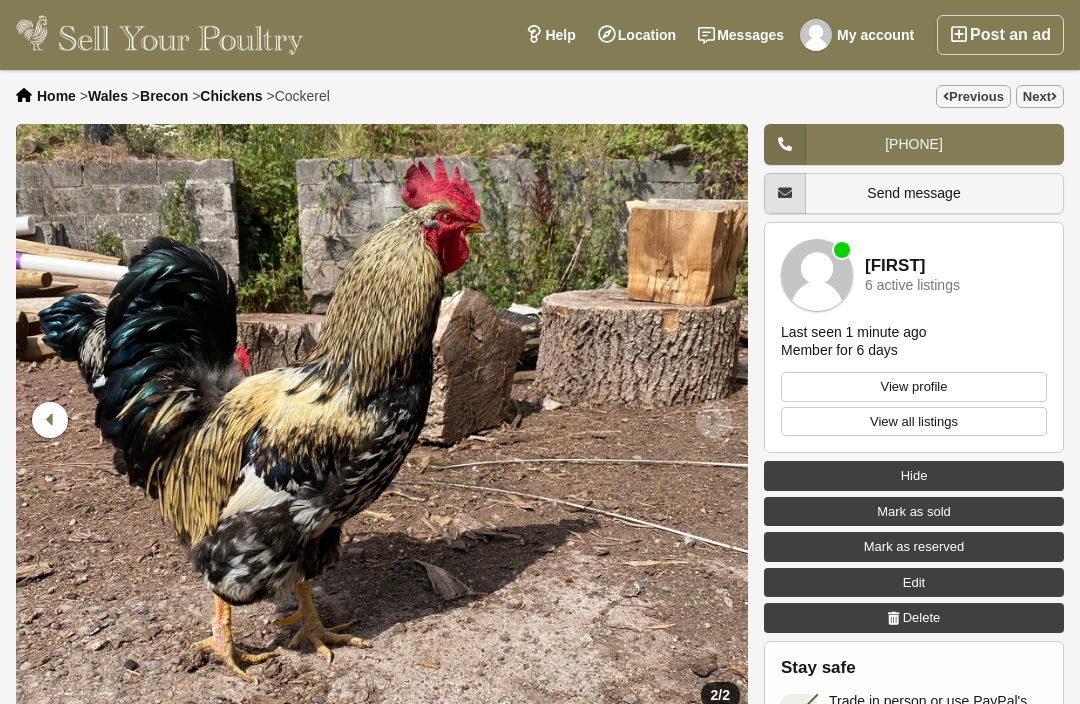 click on "My account" at bounding box center [860, 35] 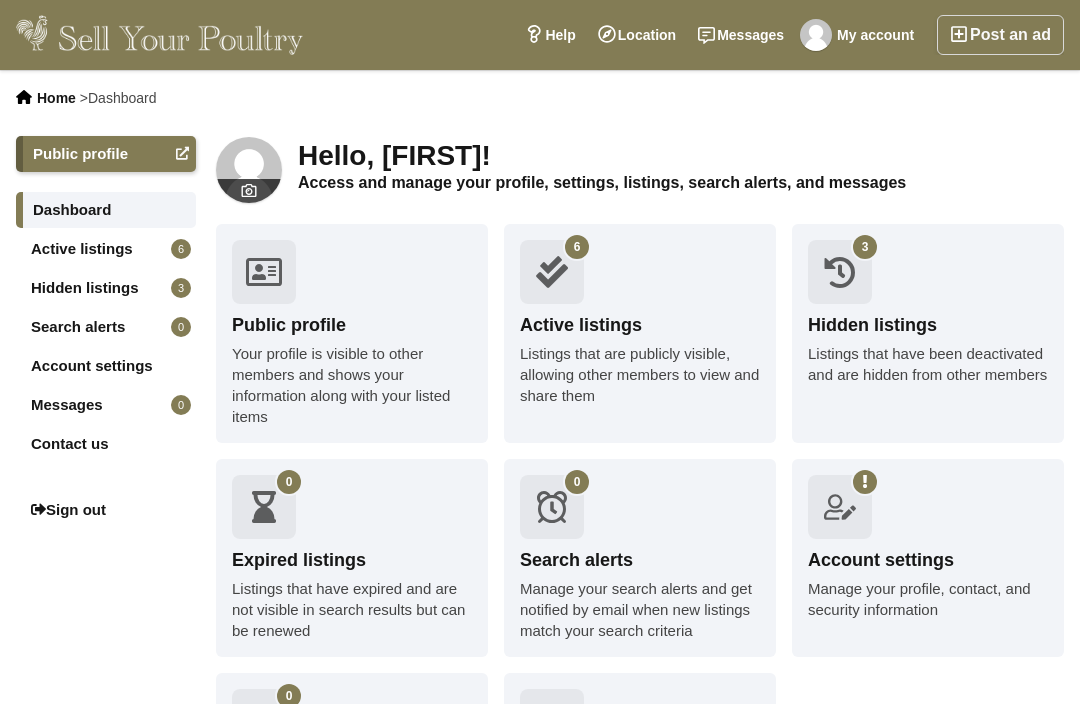 scroll, scrollTop: 0, scrollLeft: 0, axis: both 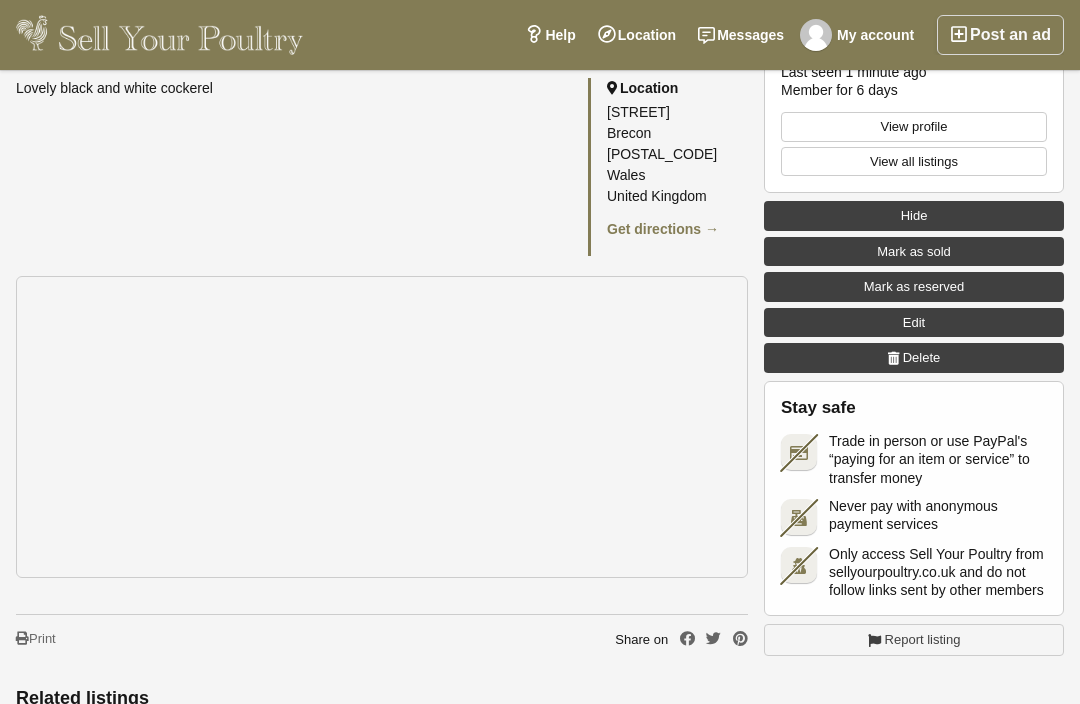click on "Edit" at bounding box center [914, 323] 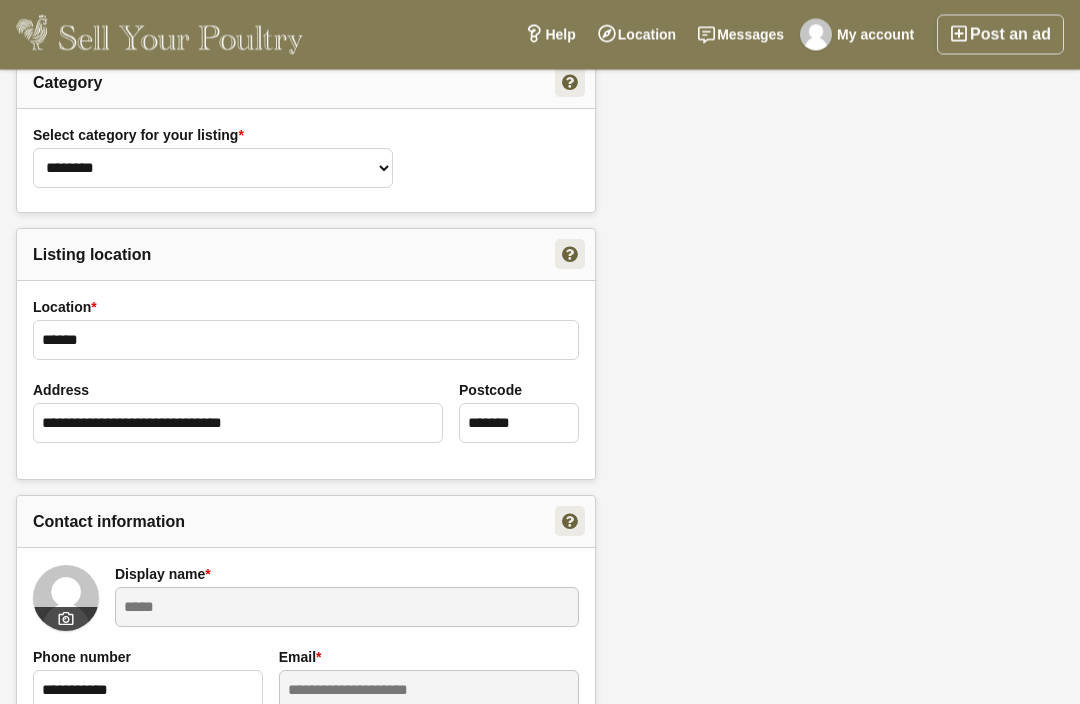 scroll, scrollTop: 670, scrollLeft: 0, axis: vertical 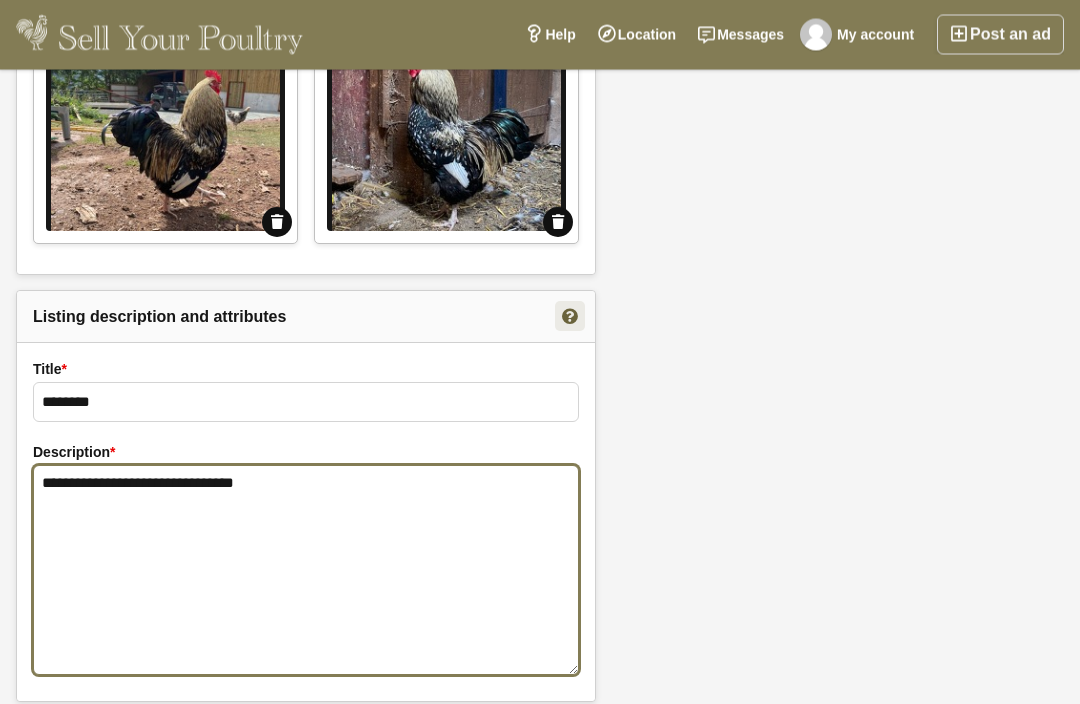 click on "**********" at bounding box center (306, 571) 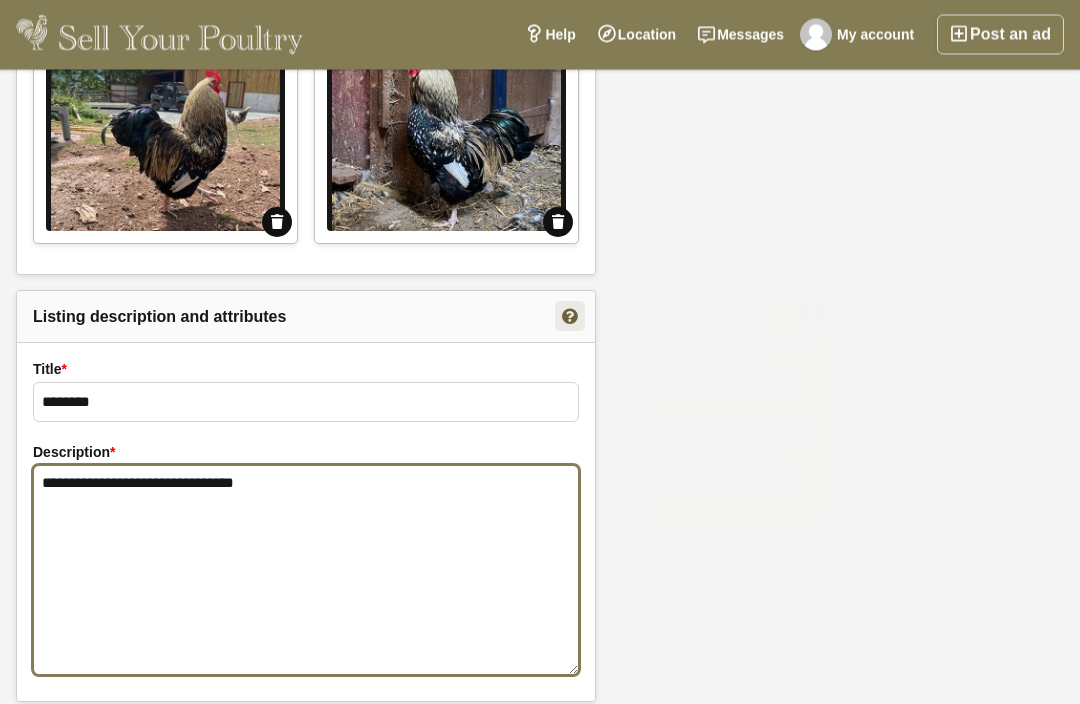 scroll, scrollTop: 1573, scrollLeft: 0, axis: vertical 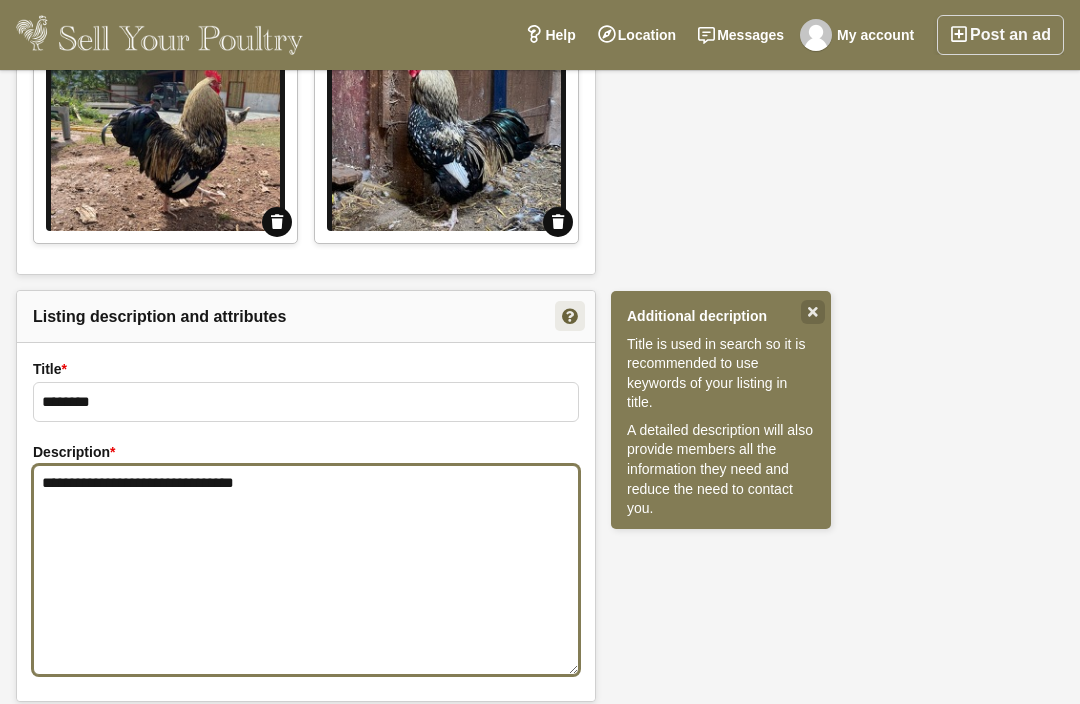 click on "**********" at bounding box center [306, 570] 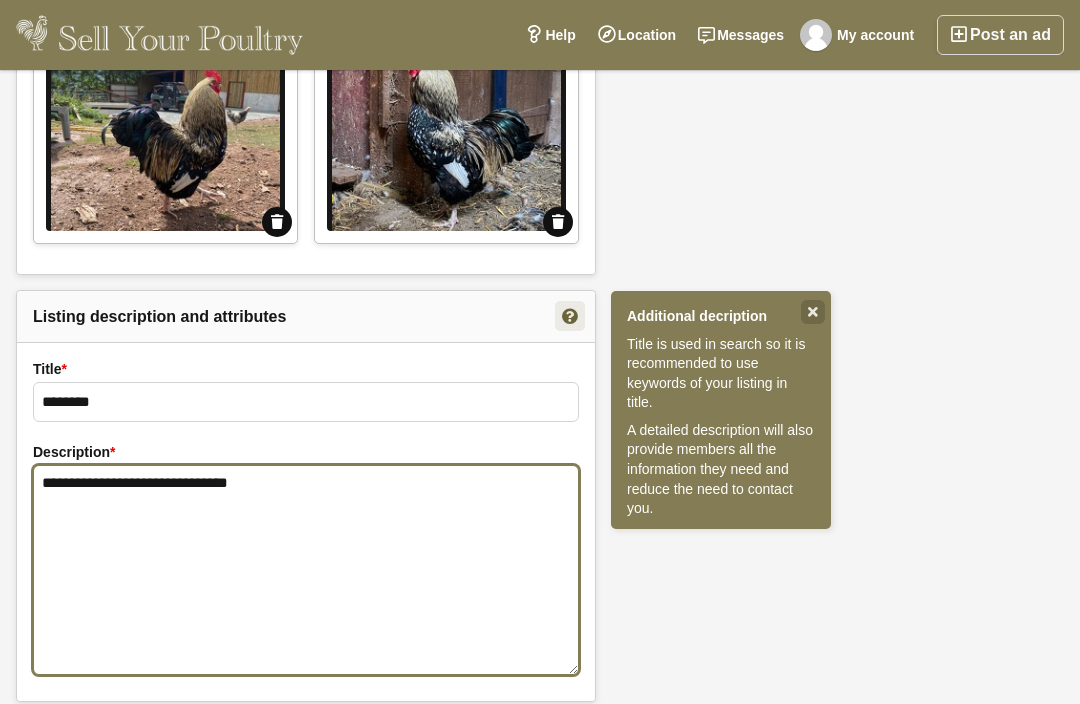 click on "**********" at bounding box center (306, 570) 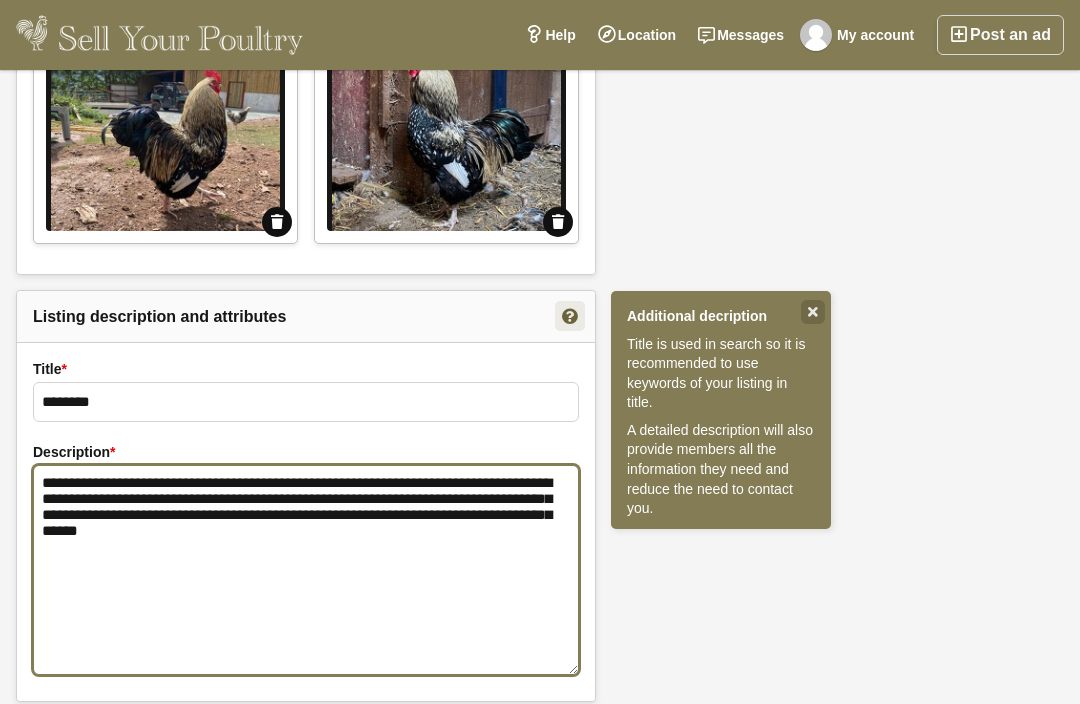 click on "**********" at bounding box center [306, 570] 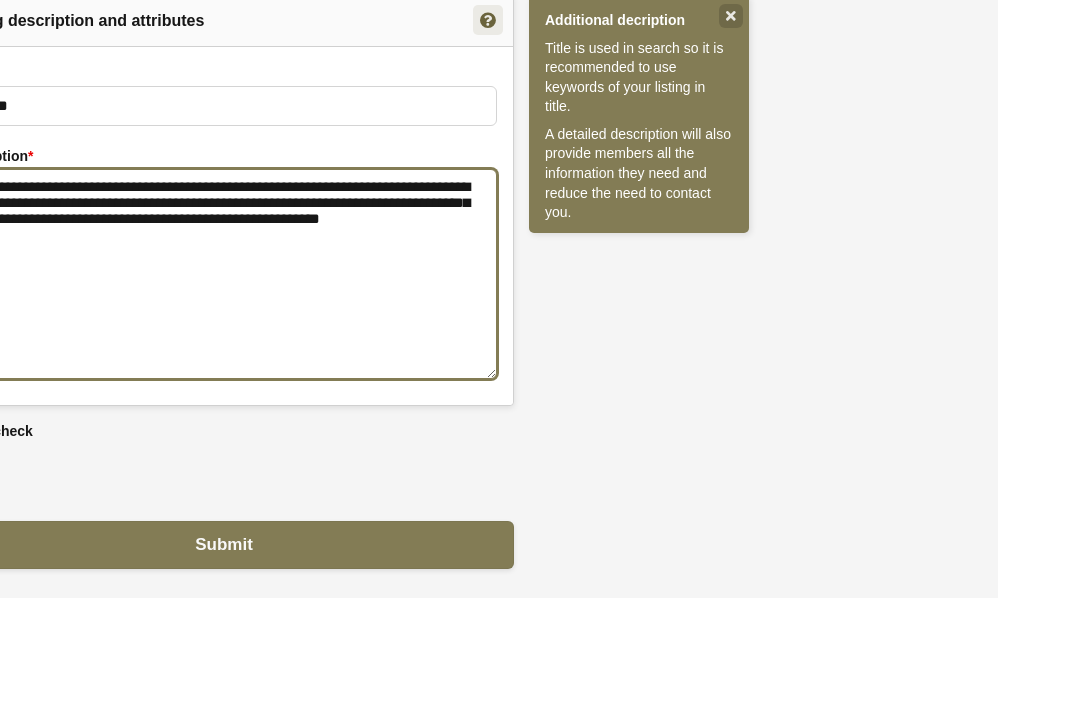 scroll, scrollTop: 1763, scrollLeft: 0, axis: vertical 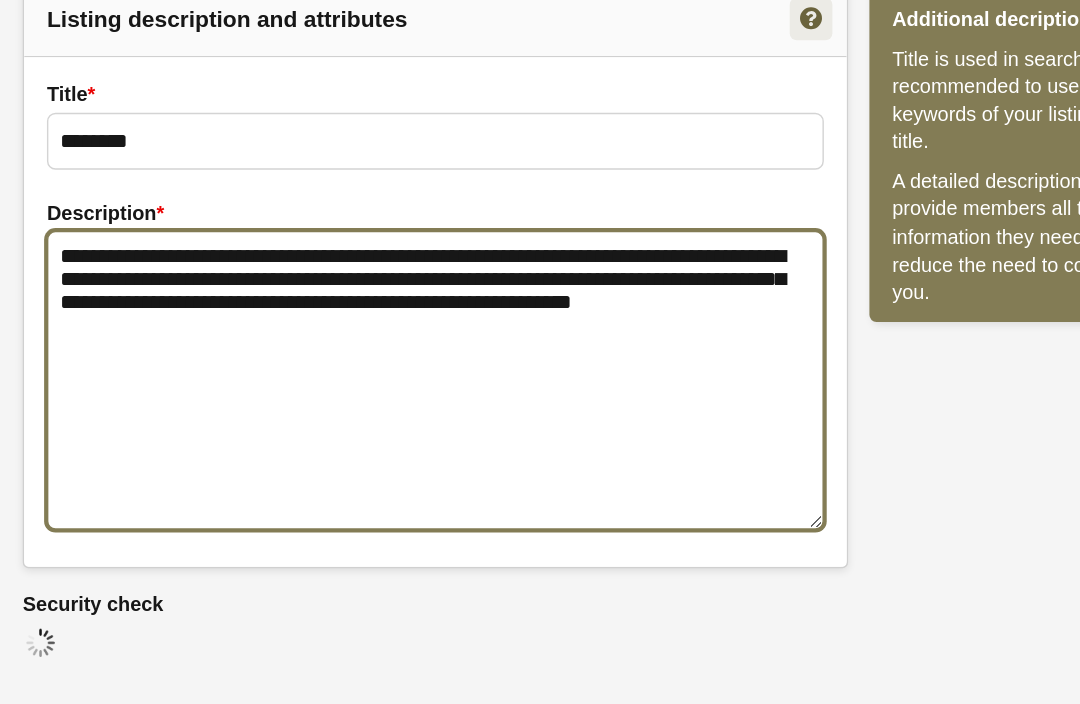 click on "**********" at bounding box center [306, 380] 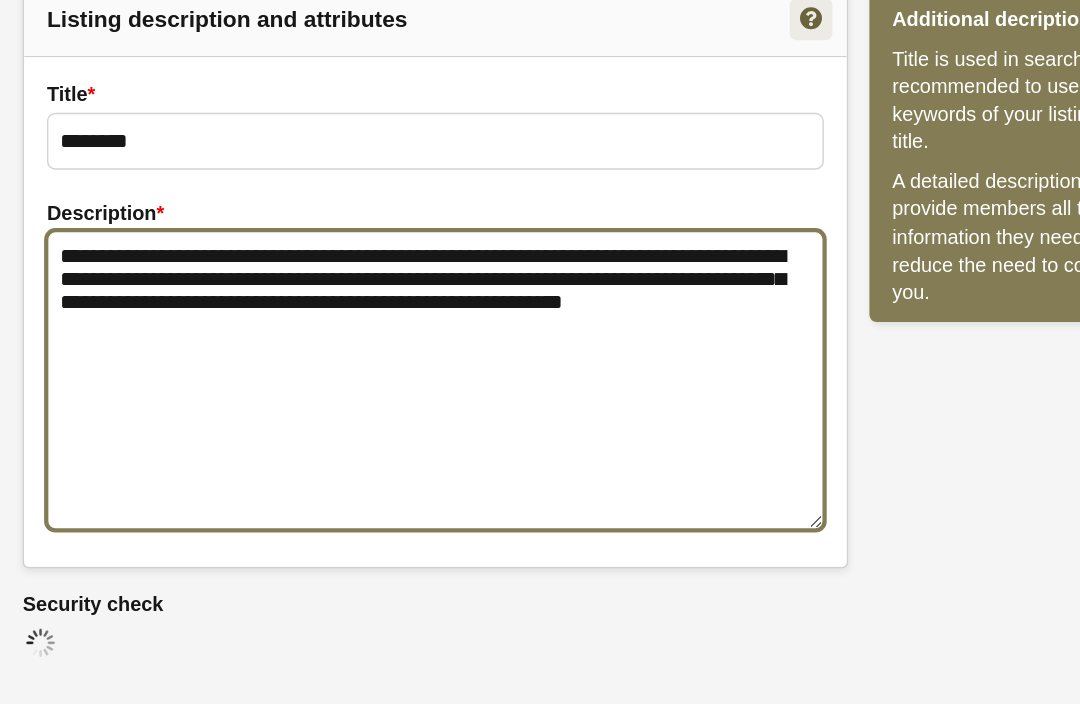 click on "**********" at bounding box center [306, 380] 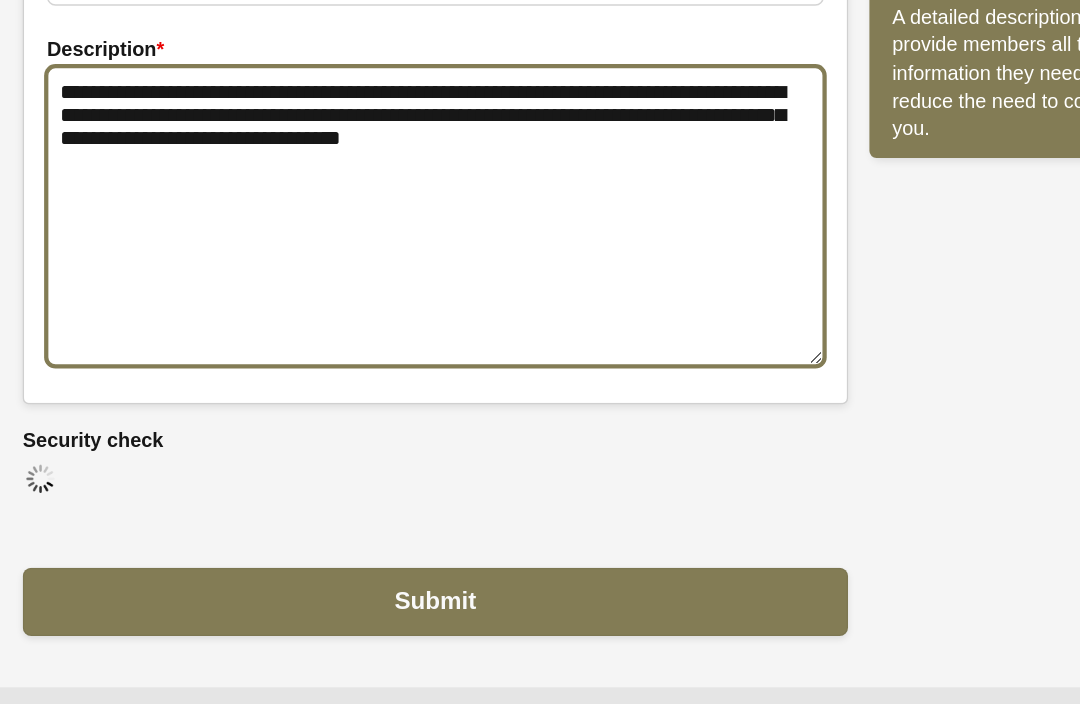 scroll, scrollTop: 1828, scrollLeft: 0, axis: vertical 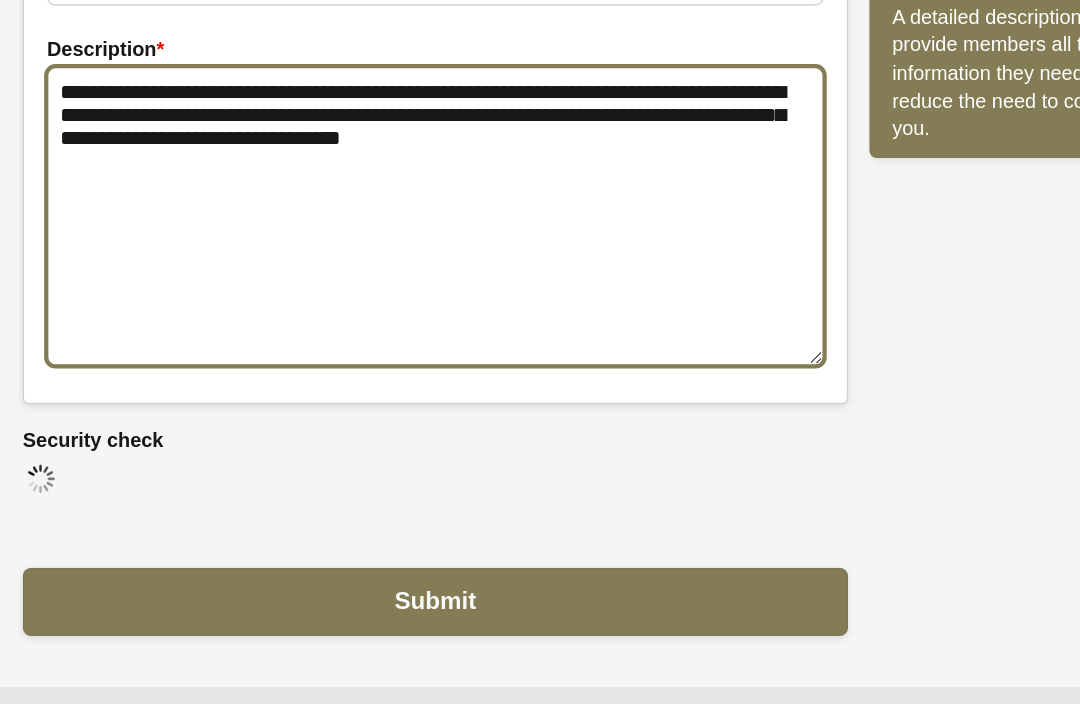 type on "**********" 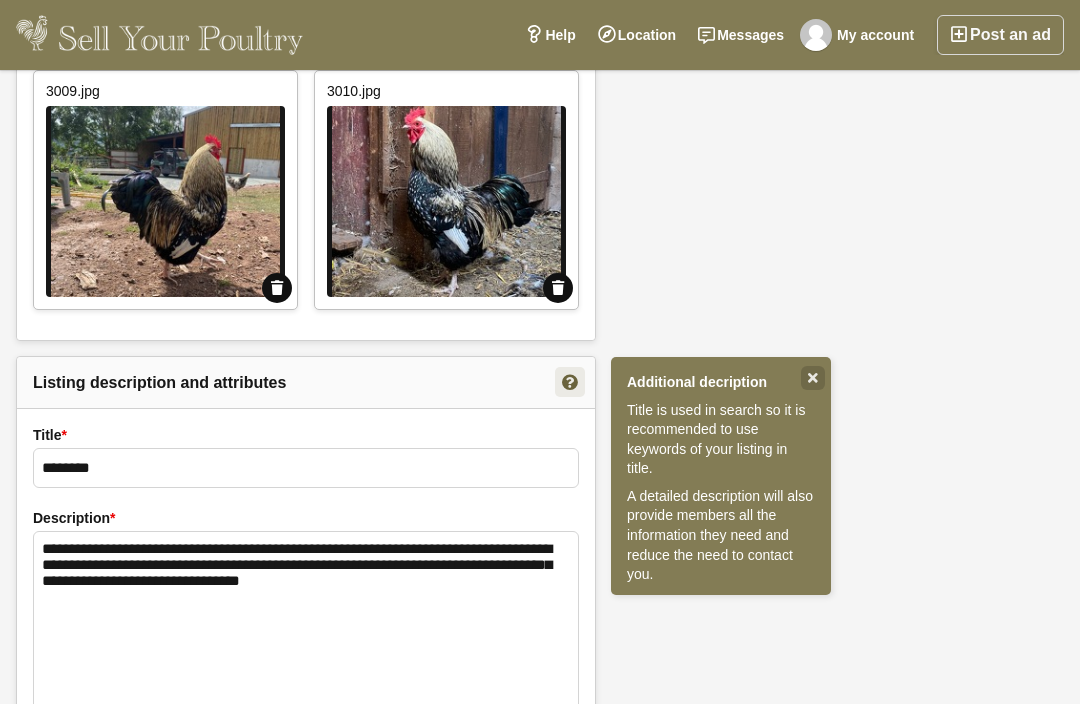 scroll, scrollTop: 1534, scrollLeft: 0, axis: vertical 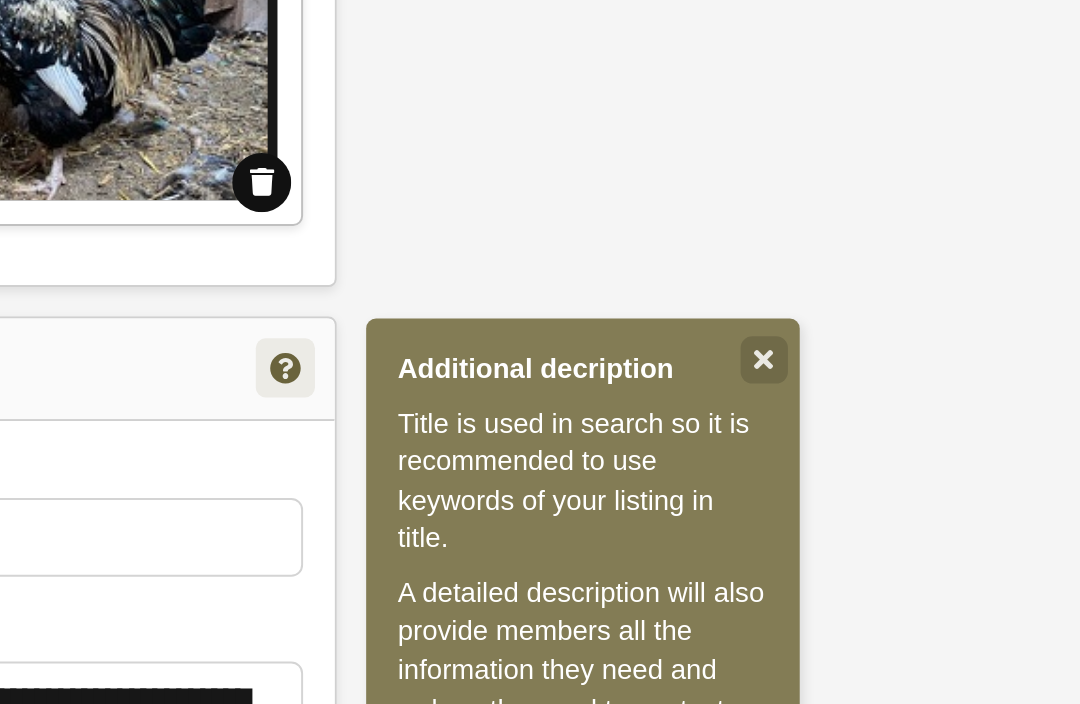 click at bounding box center [813, 351] 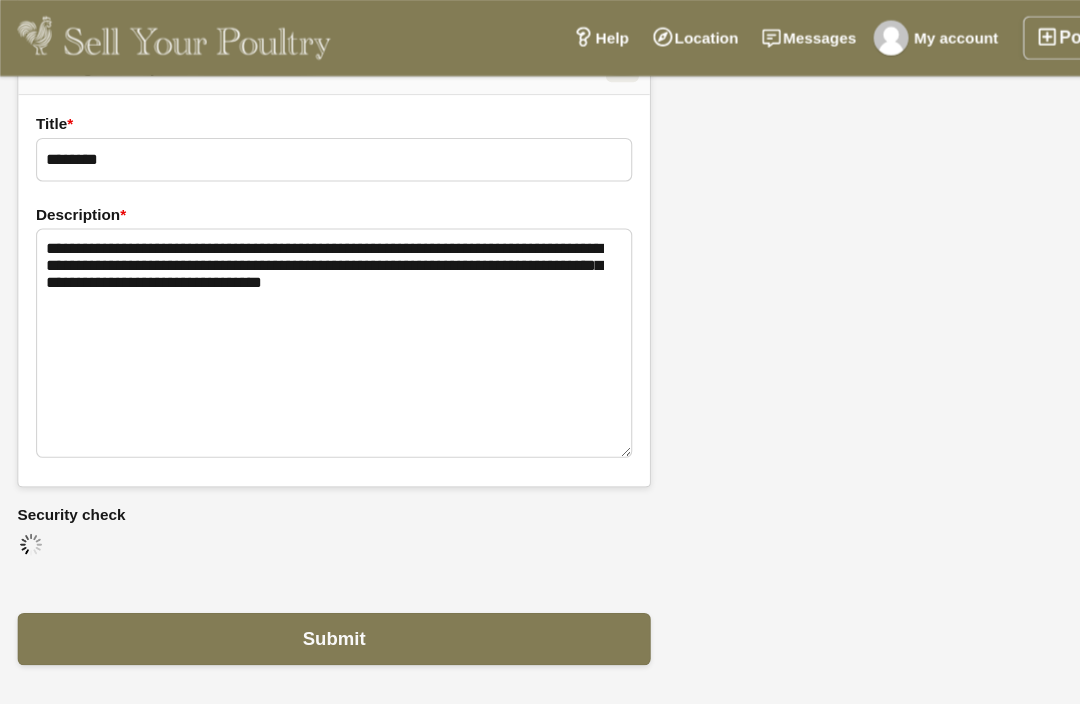 scroll, scrollTop: 1828, scrollLeft: 0, axis: vertical 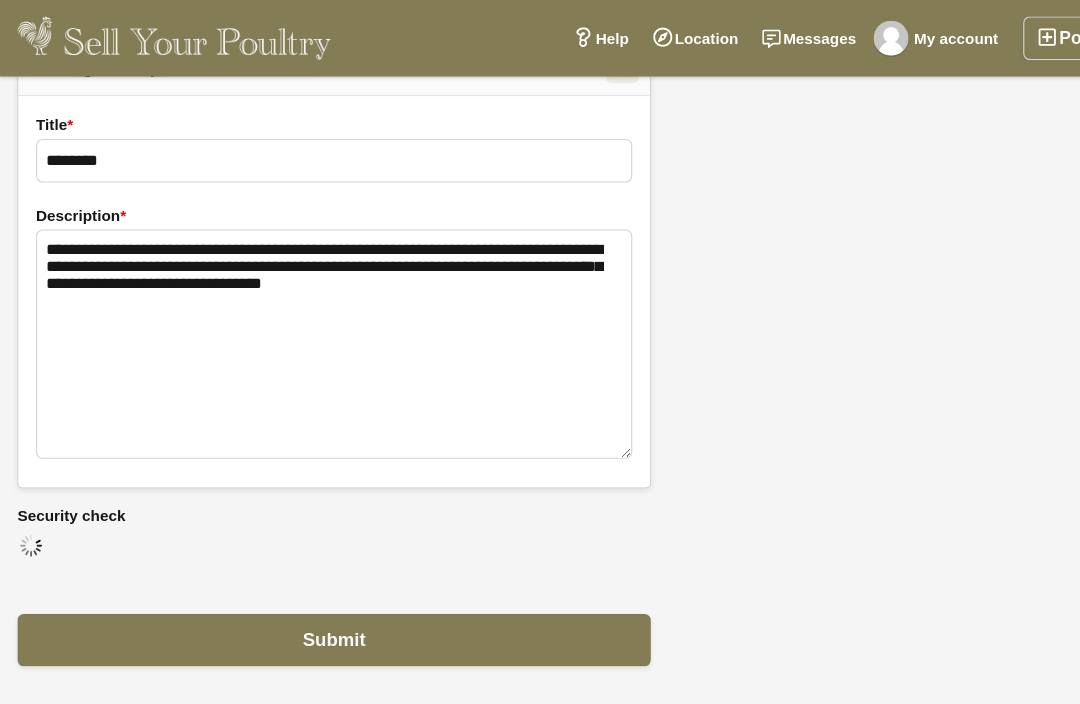 click on "Submit" at bounding box center (306, 586) 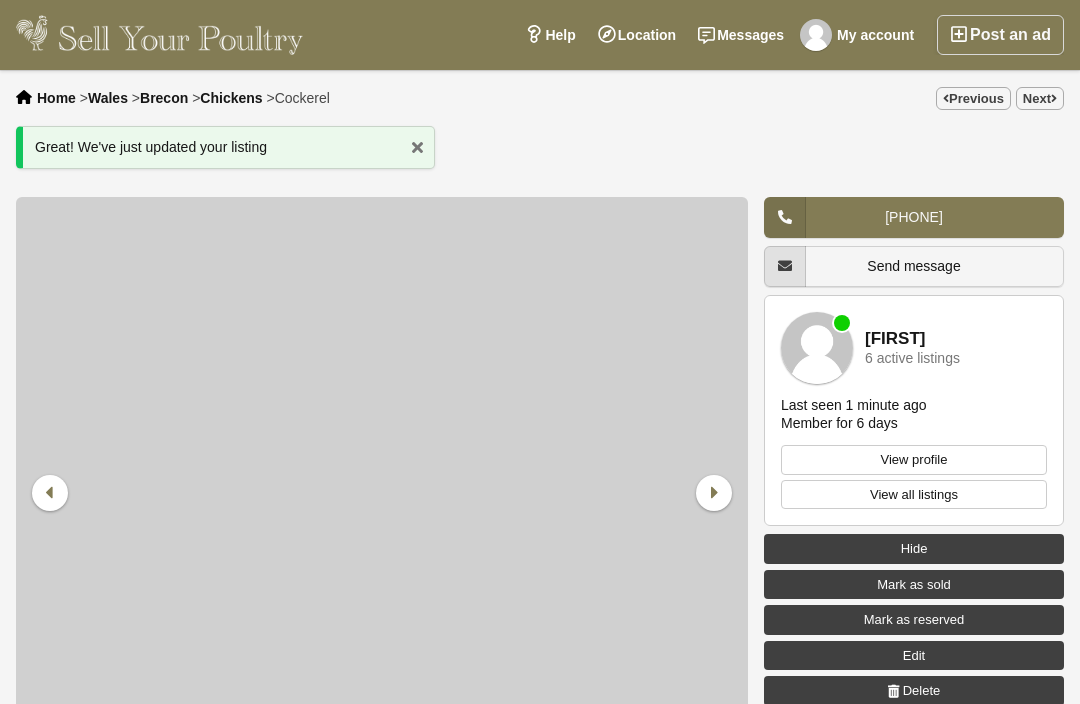 scroll, scrollTop: 0, scrollLeft: 0, axis: both 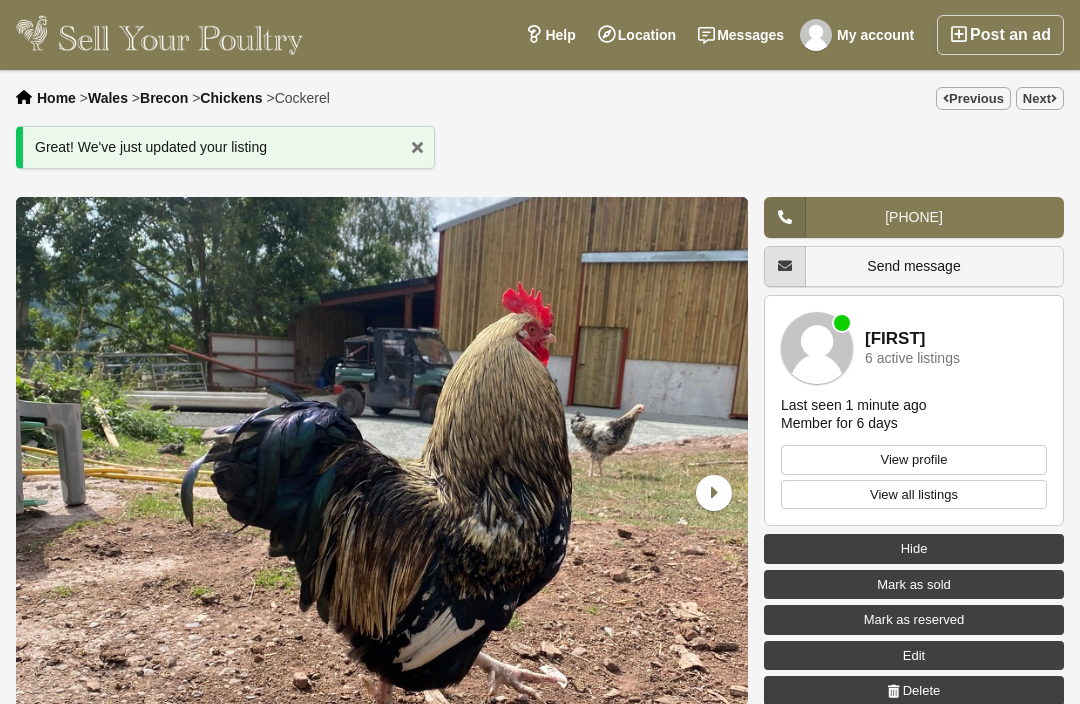 click on "My account" at bounding box center (860, 35) 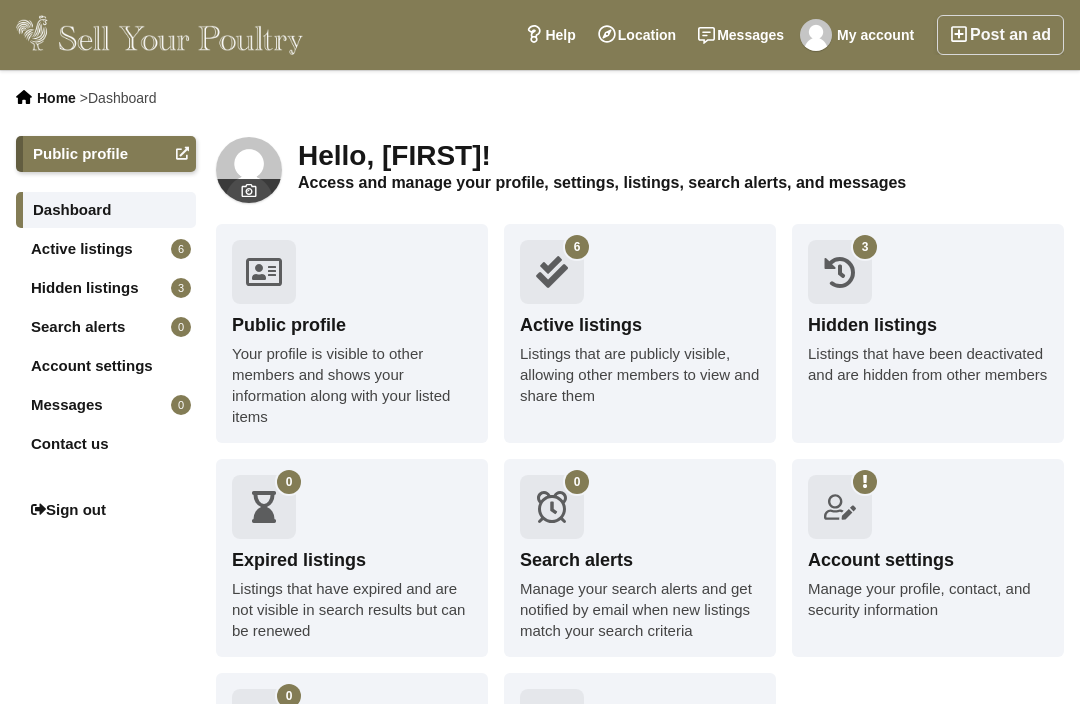 scroll, scrollTop: 0, scrollLeft: 0, axis: both 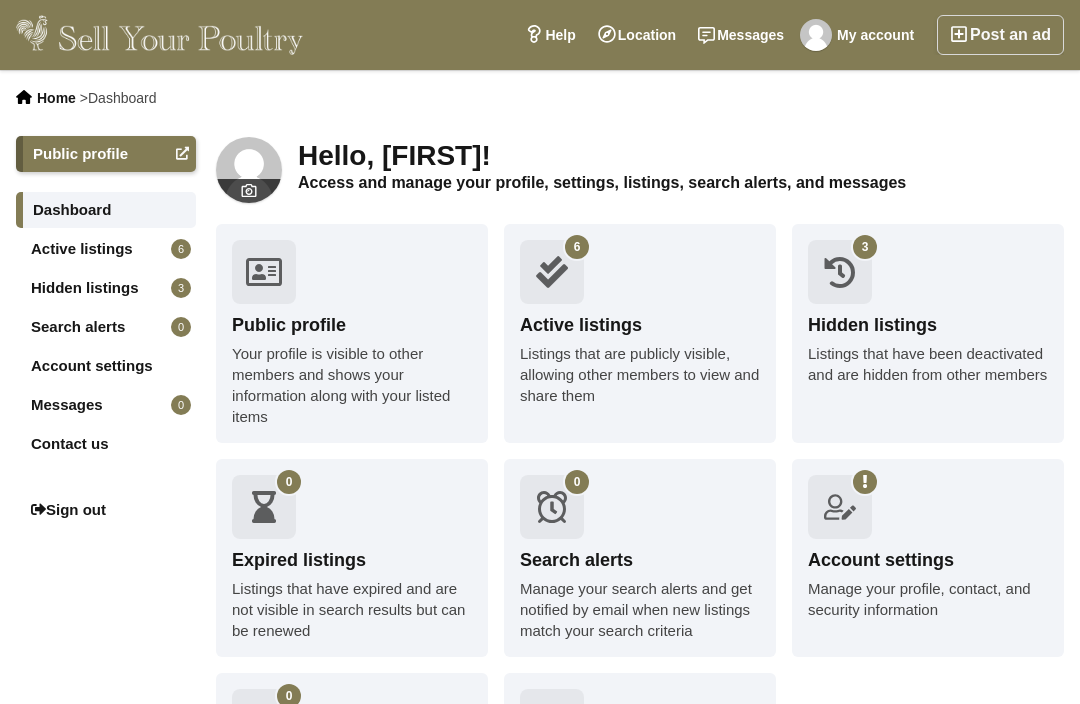 click on "Active listings" at bounding box center [640, 325] 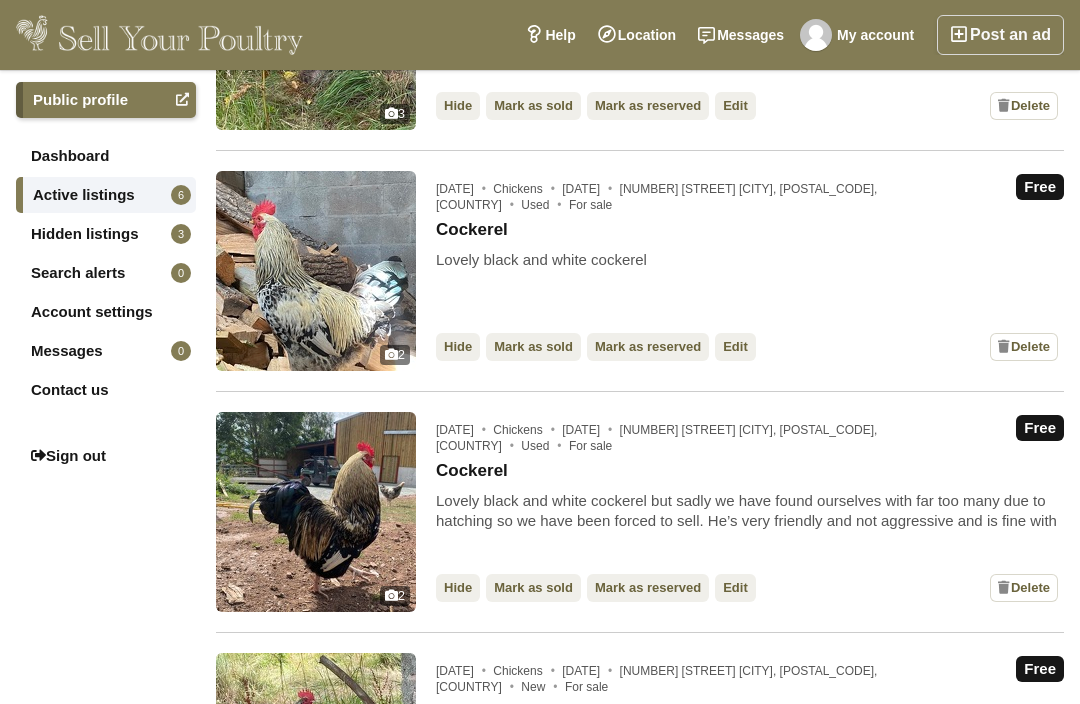 scroll, scrollTop: 528, scrollLeft: 0, axis: vertical 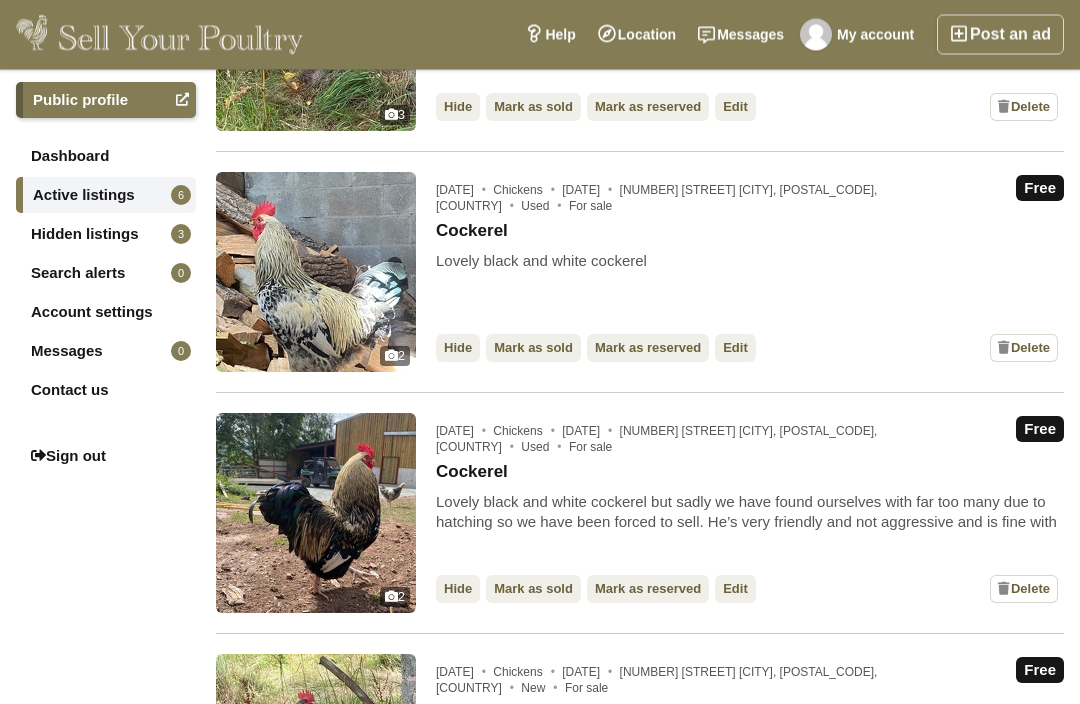 click on "Edit" at bounding box center (735, 349) 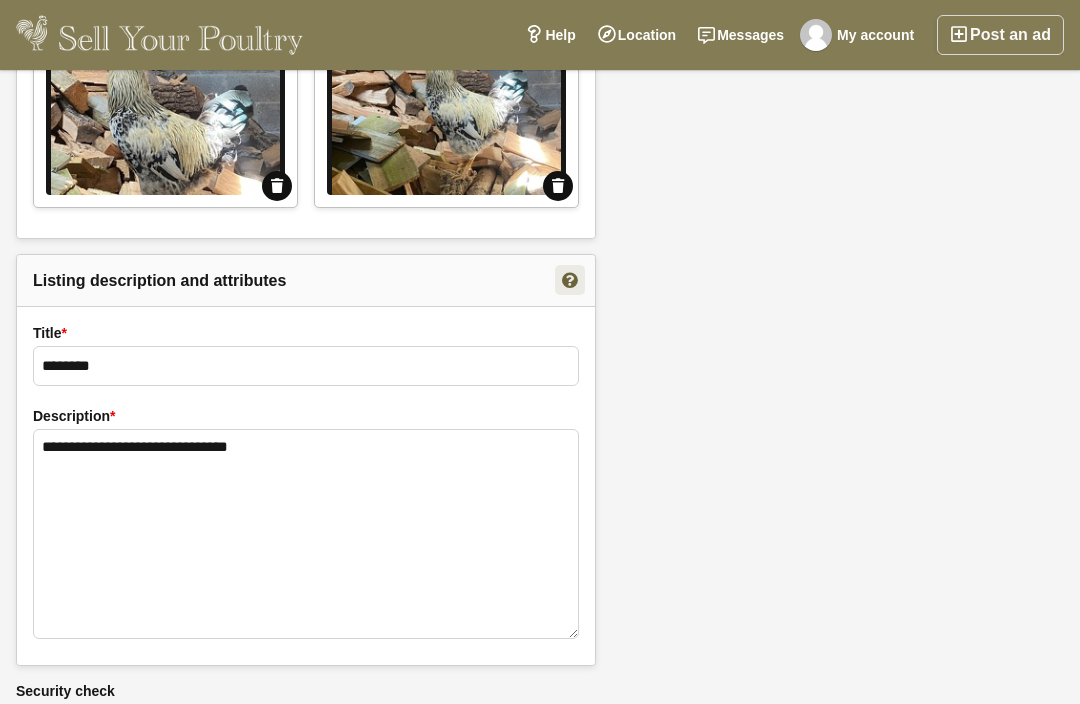 scroll, scrollTop: 1613, scrollLeft: 0, axis: vertical 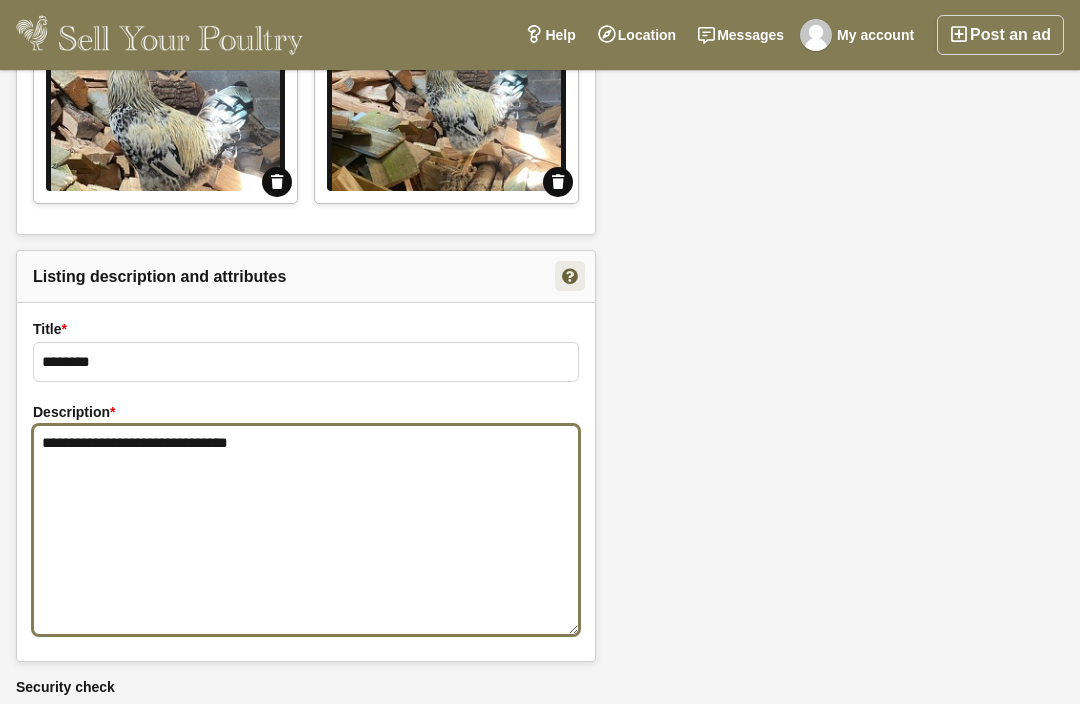 click on "**********" at bounding box center (306, 530) 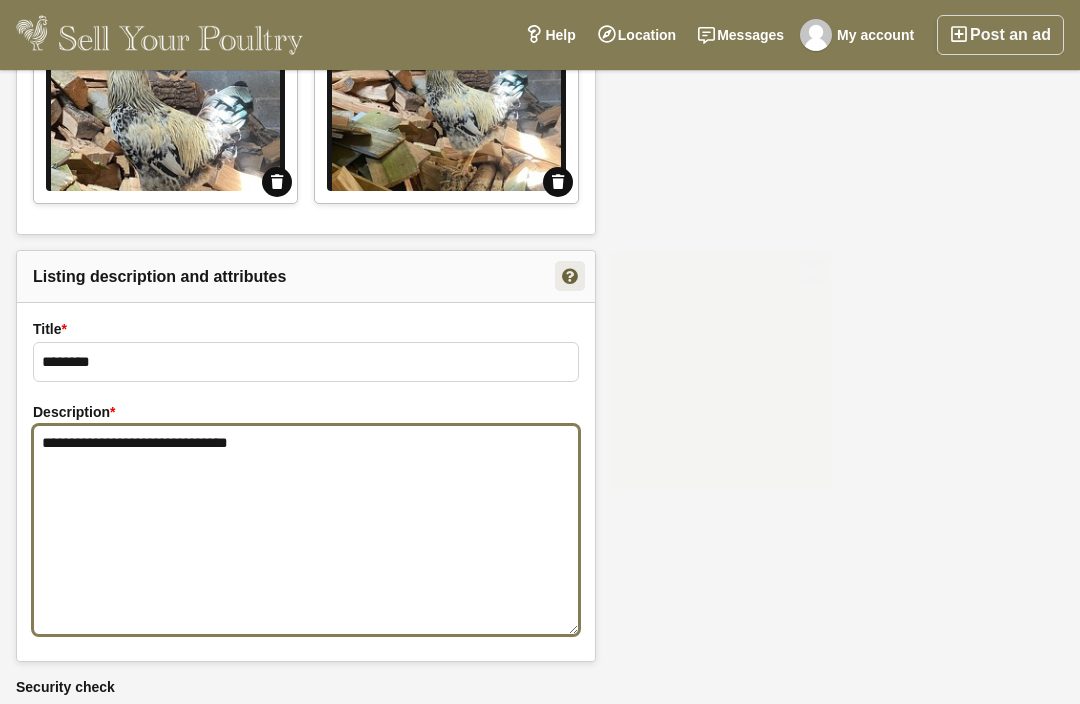click on "**********" at bounding box center [306, 530] 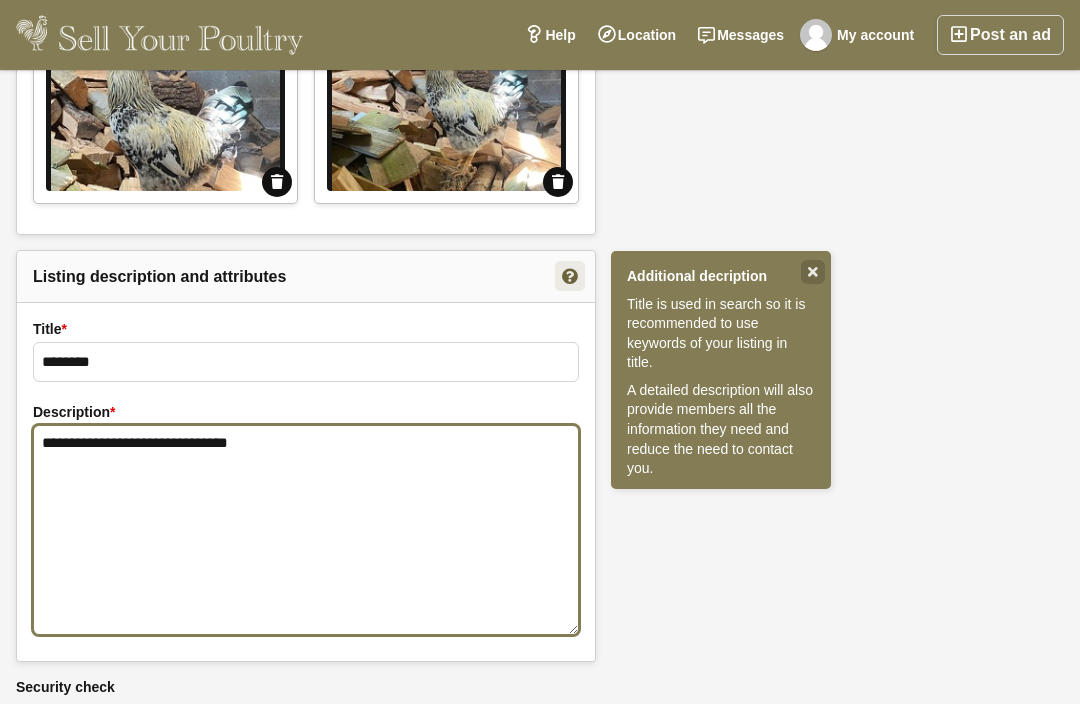 click on "**********" at bounding box center [306, 530] 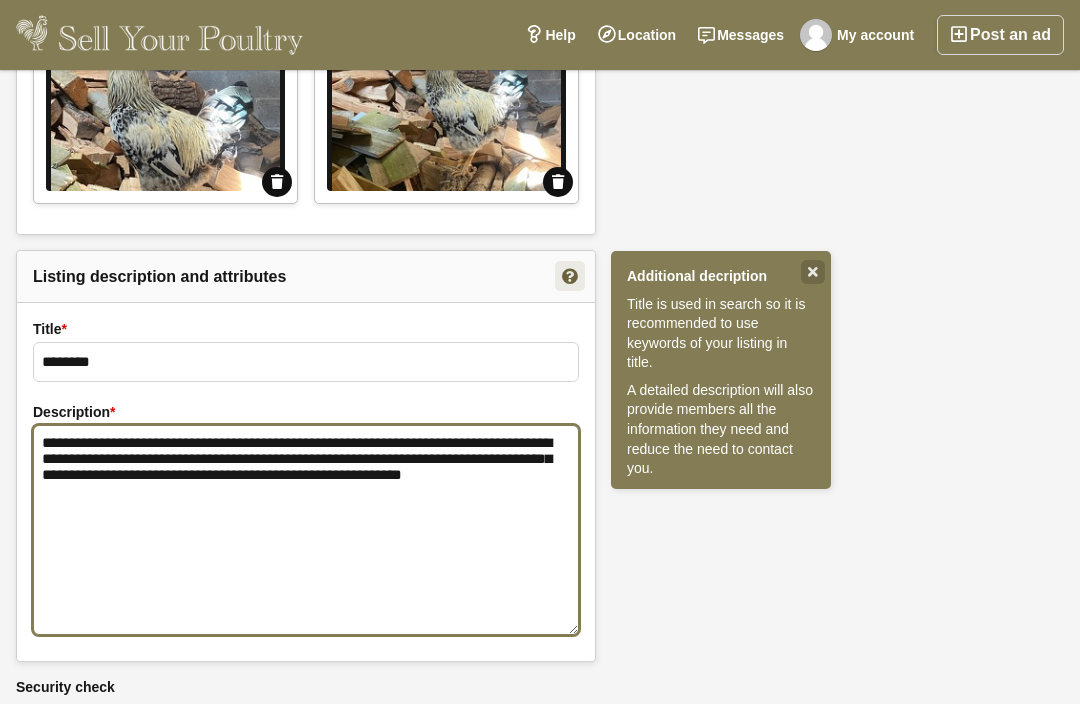 scroll, scrollTop: 1649, scrollLeft: 0, axis: vertical 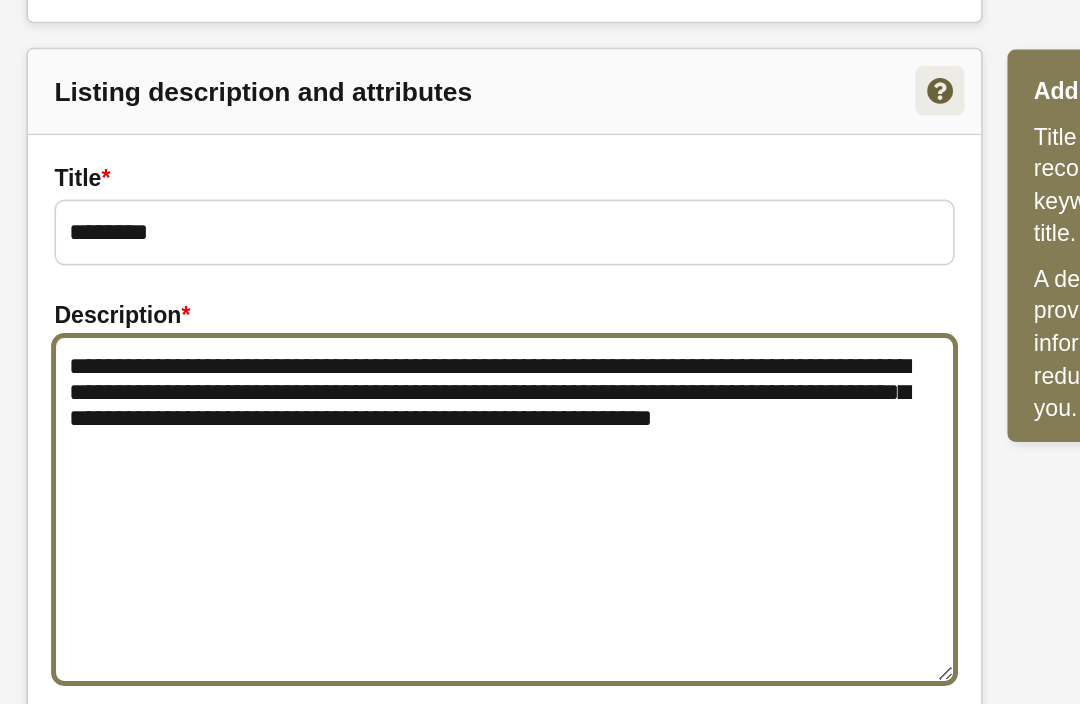 click on "**********" at bounding box center (306, 494) 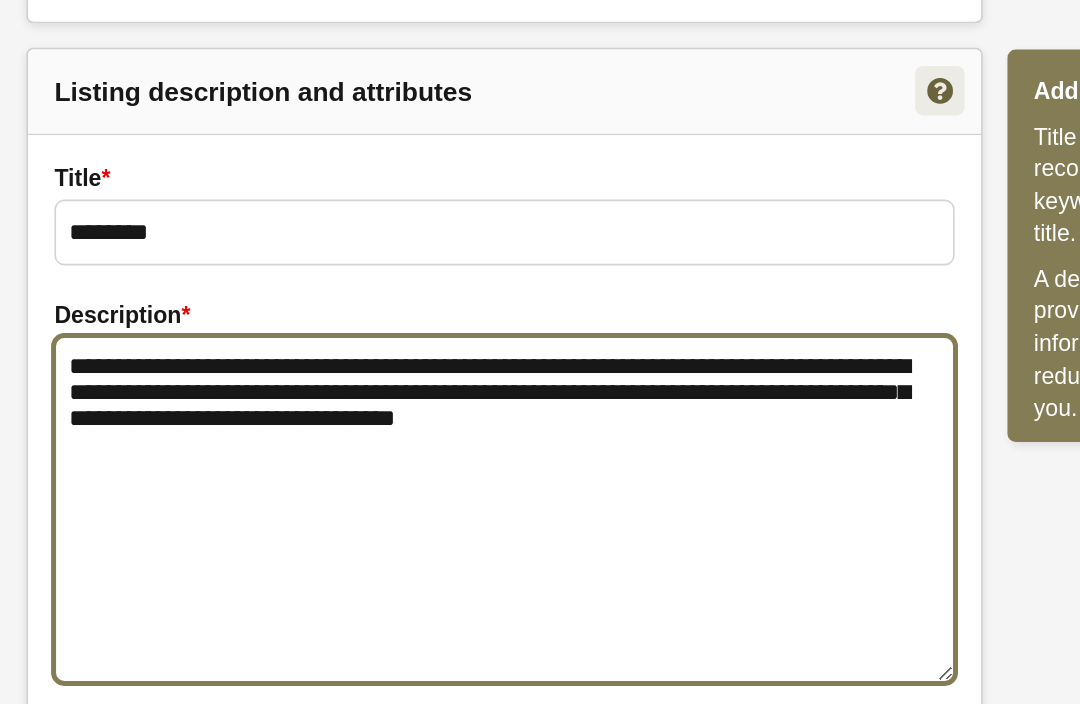 type on "**********" 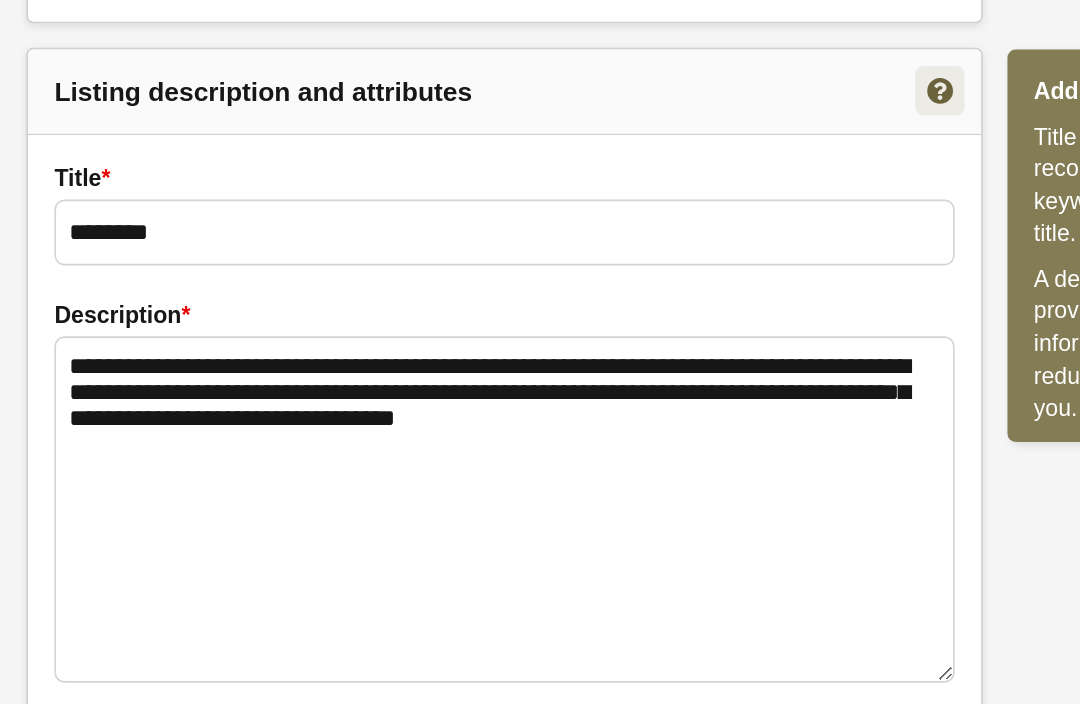 click on "Title  *
********" at bounding box center (306, 324) 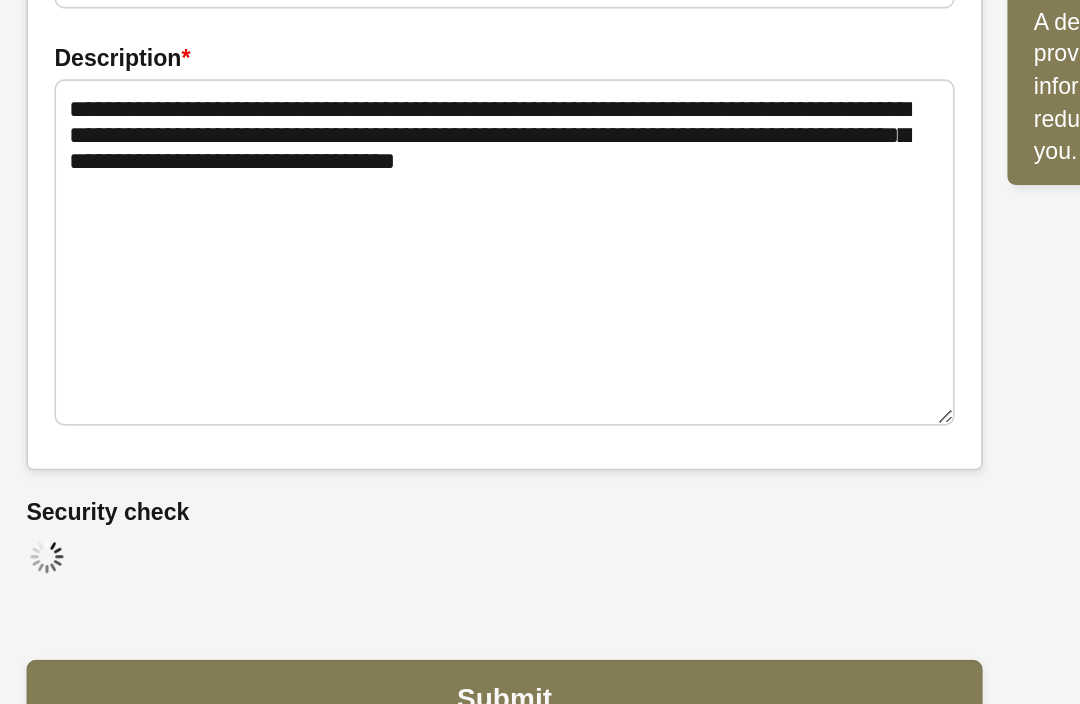 scroll, scrollTop: 1829, scrollLeft: 0, axis: vertical 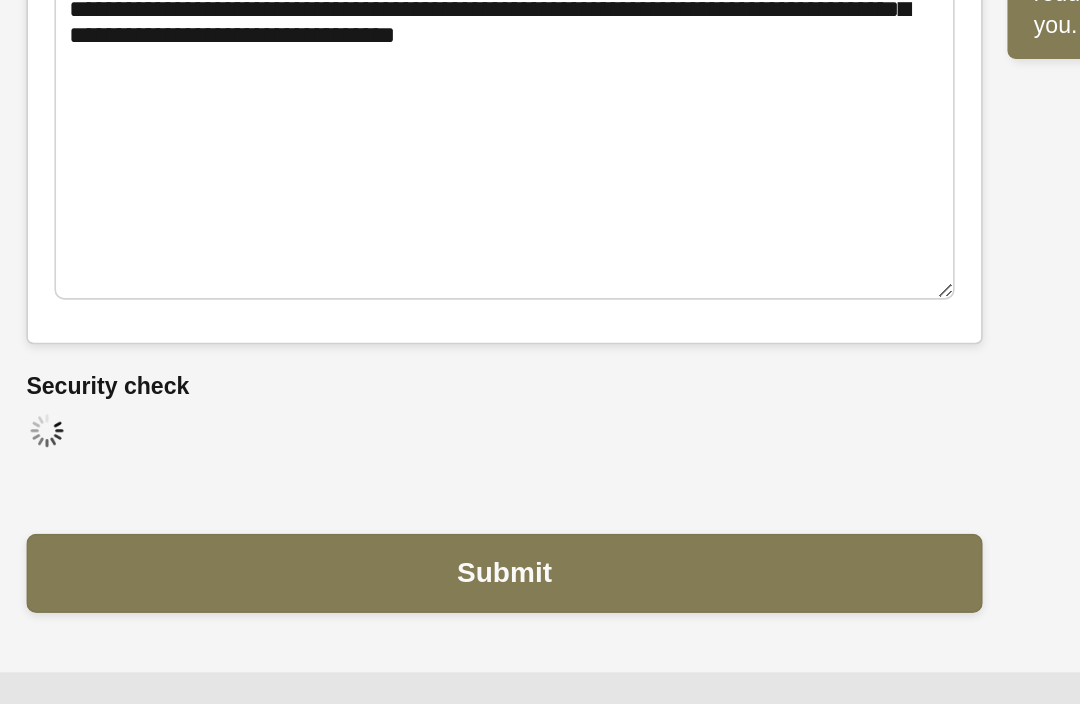 click on "Submit" at bounding box center [306, 585] 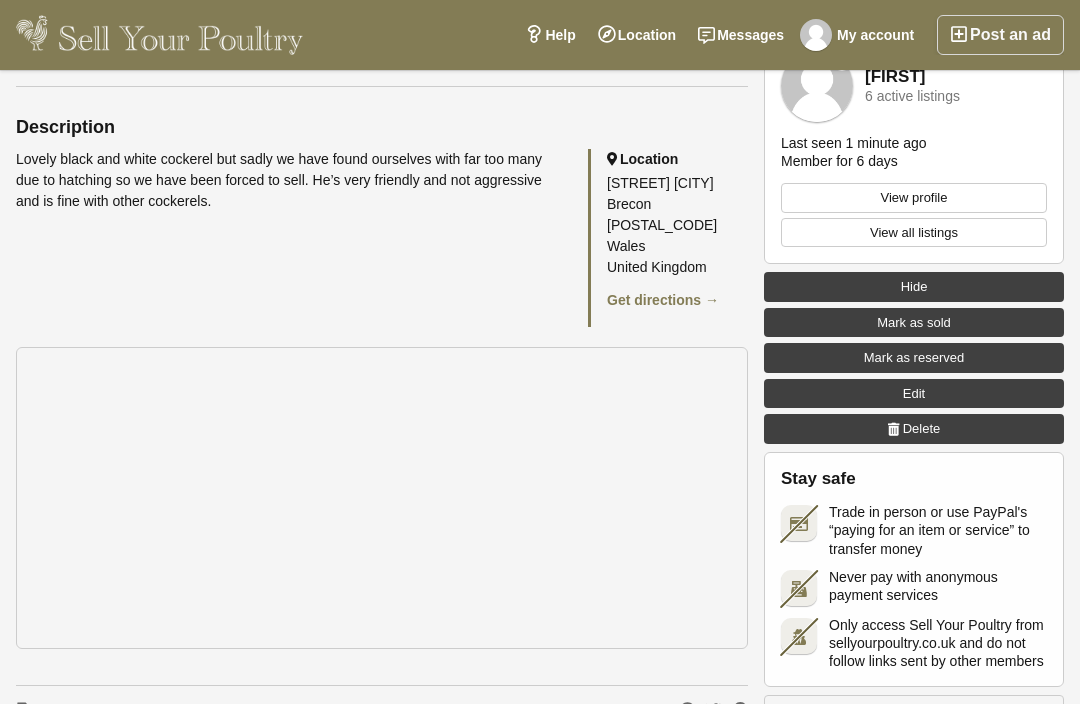 scroll, scrollTop: 969, scrollLeft: 0, axis: vertical 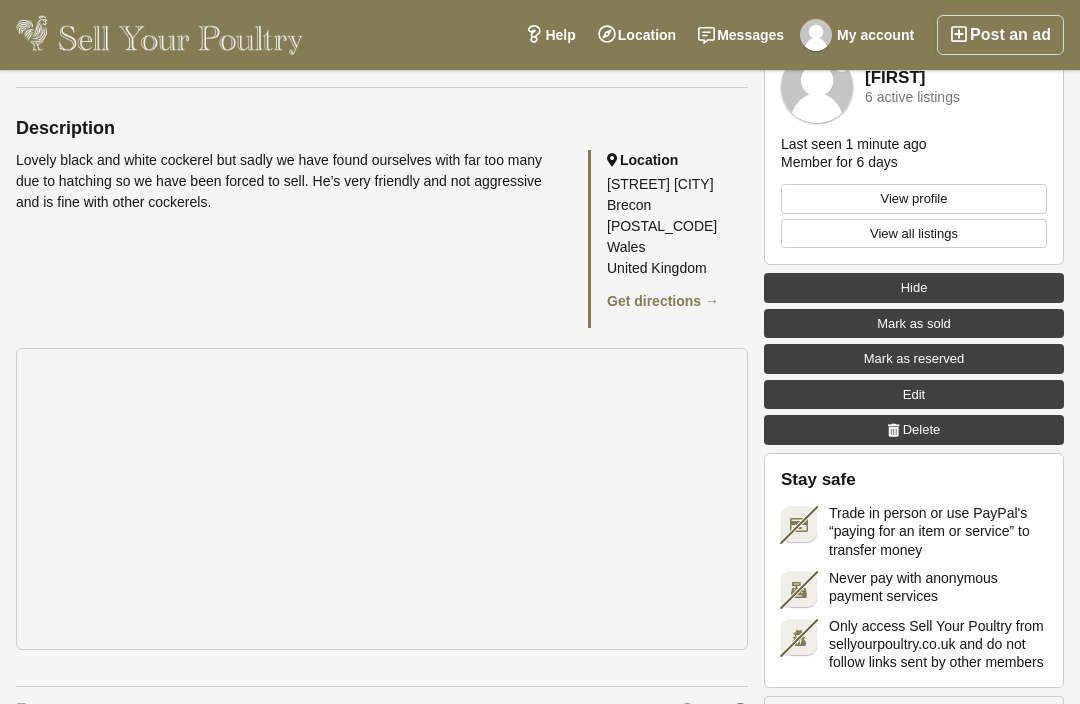 click on "Get directions →" at bounding box center (663, 301) 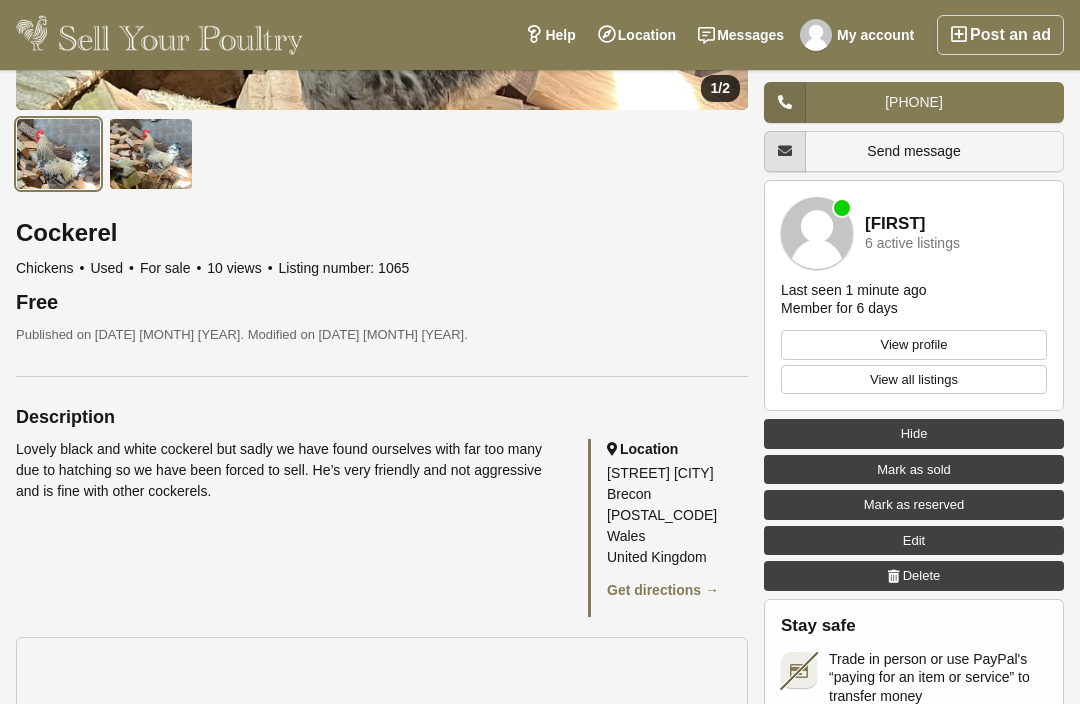 click on "[STREET] [CITY] [POSTAL_CODE] [COUNTRY]" at bounding box center (677, 515) 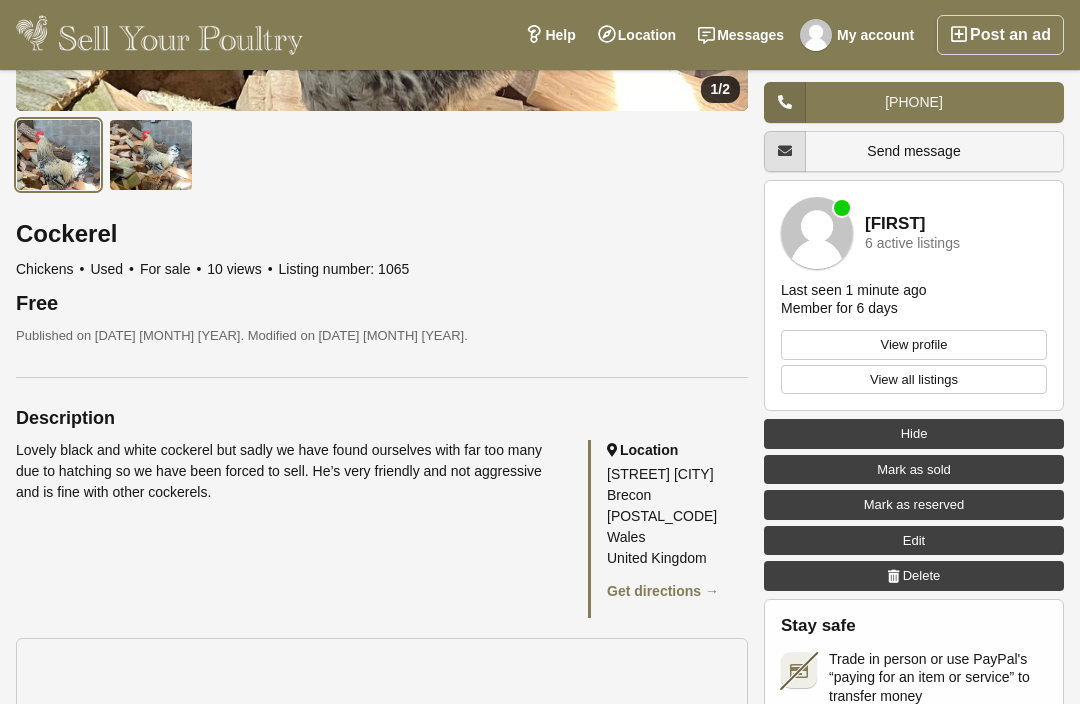 click on "Edit" at bounding box center [914, 541] 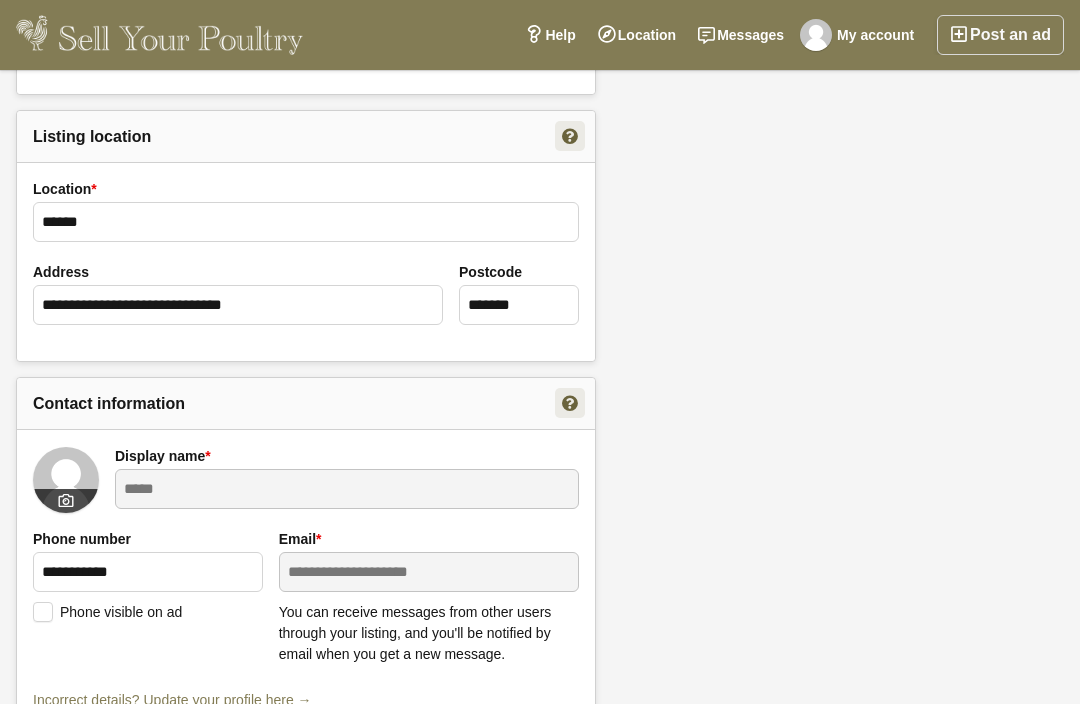 scroll, scrollTop: 200, scrollLeft: 0, axis: vertical 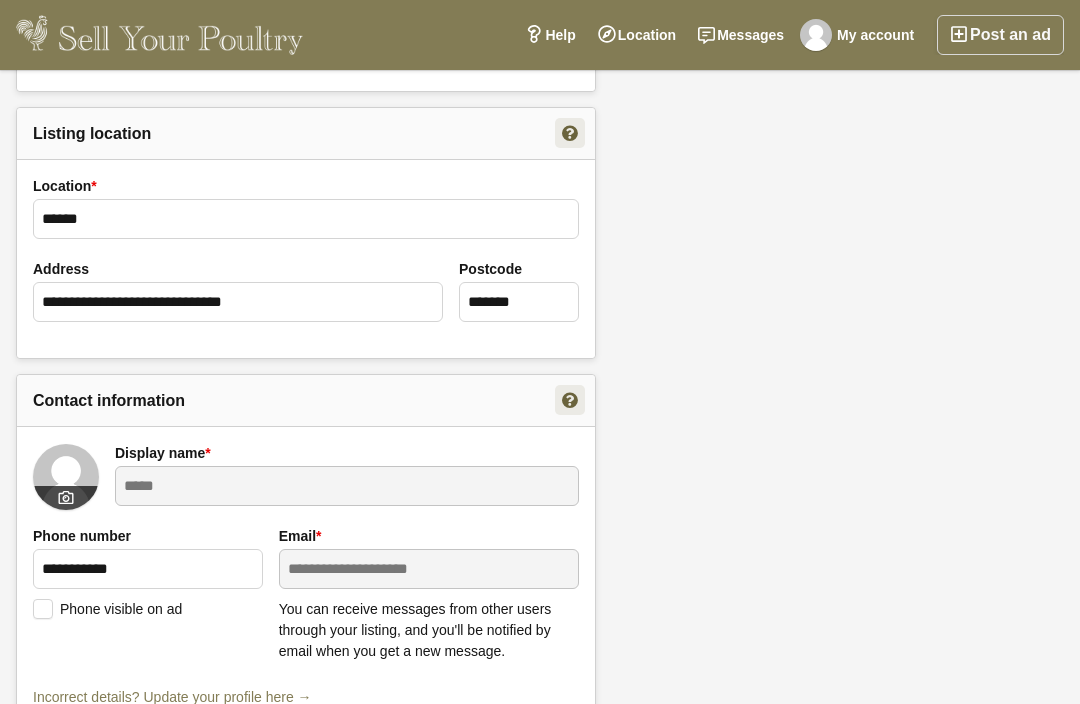 click on "Location" at bounding box center [637, 35] 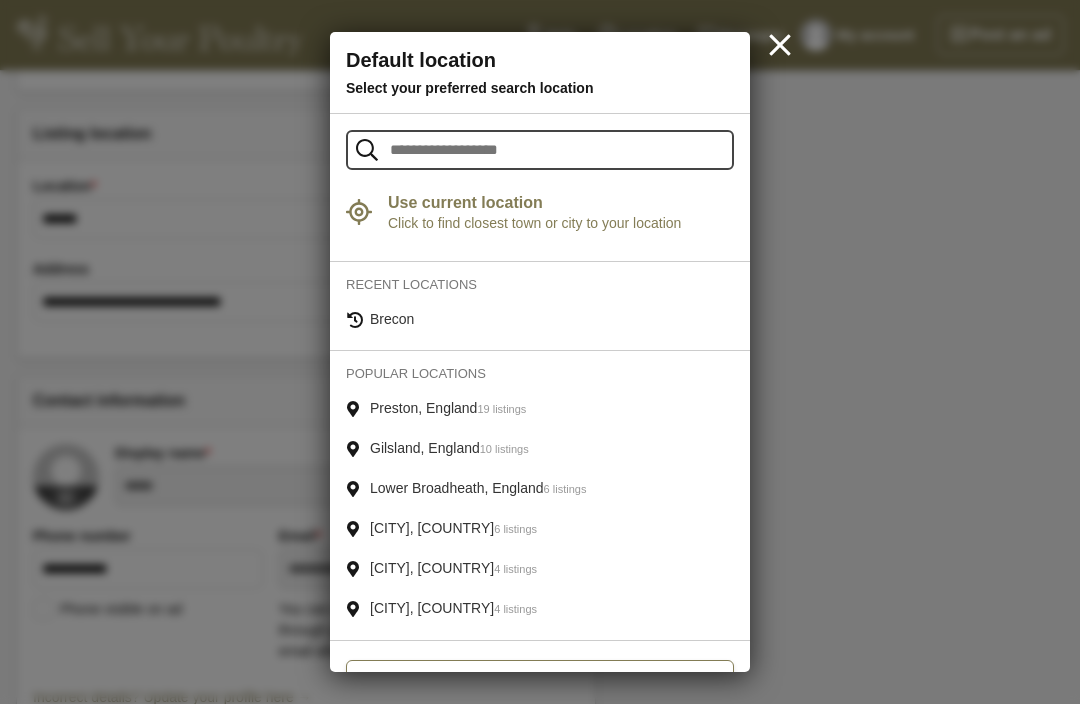 click on "Click to find closest town or city to your location" at bounding box center (561, 223) 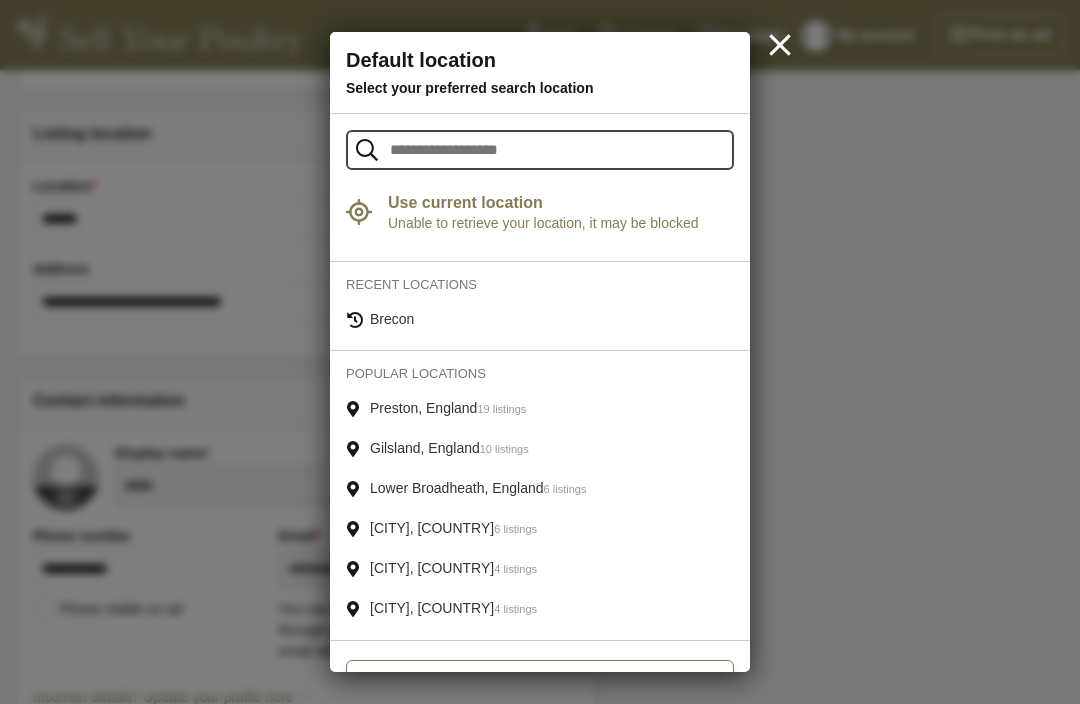 click on "Use current location
Click to find closest town or city to your location
Geolocation is not supported by your browser
Unable to retrieve your location, it may be blocked
Unable to retrieve your location, no close town or city found
Locating...
Refresh page to take effect" at bounding box center [540, 212] 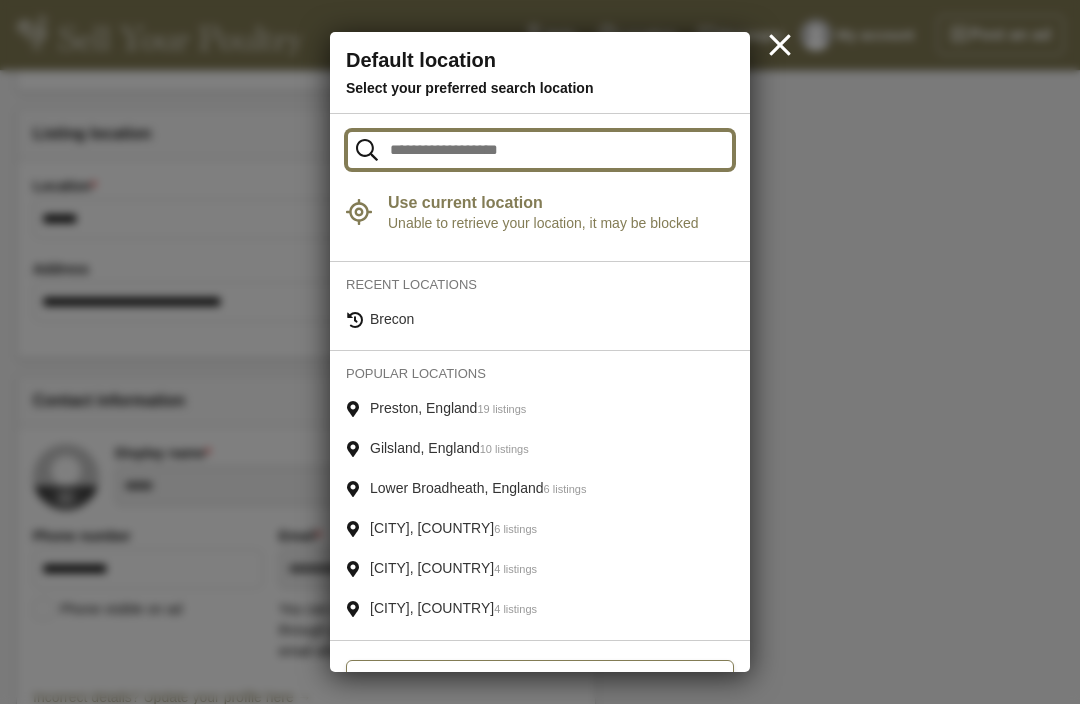 click at bounding box center [540, 150] 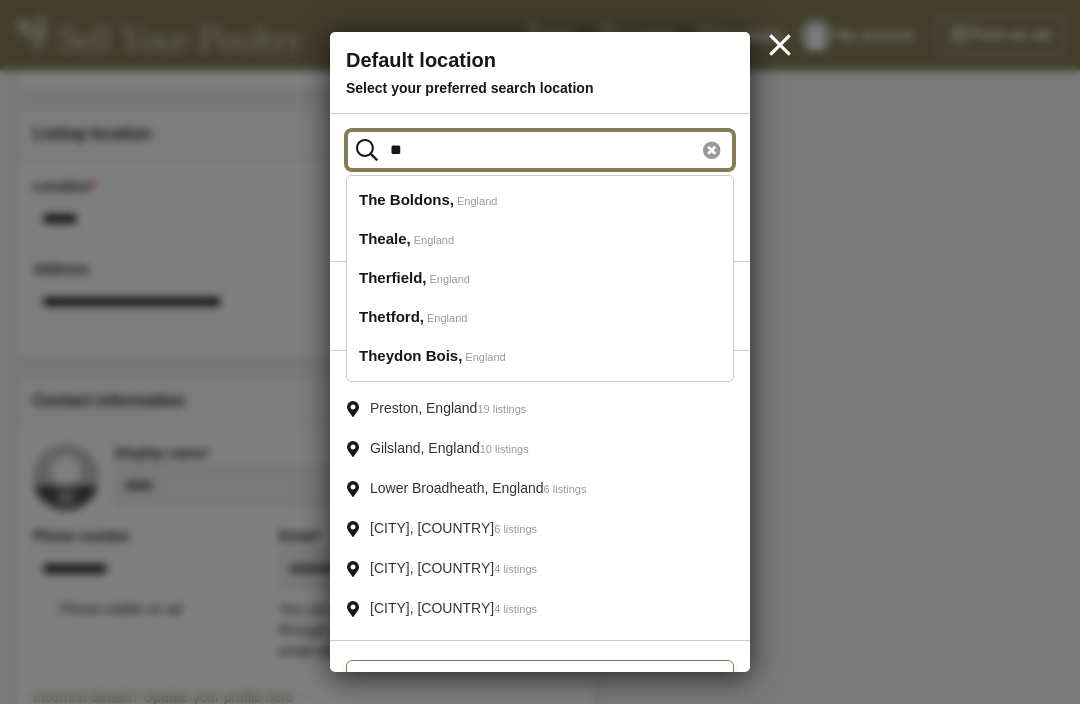 type on "*" 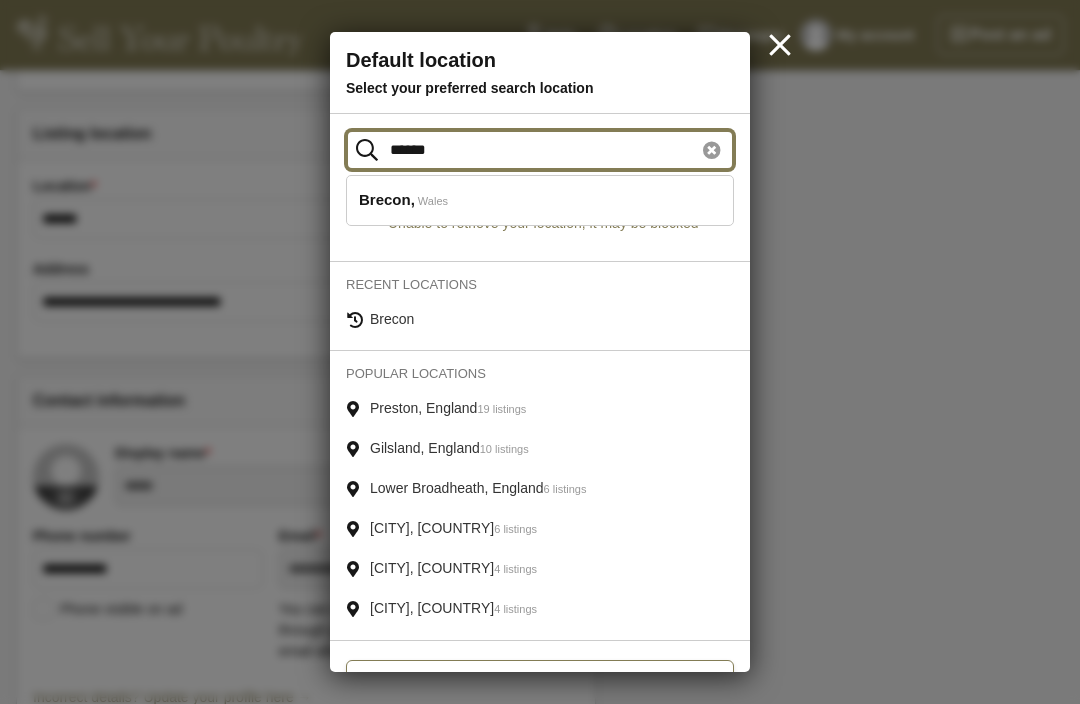 type on "******" 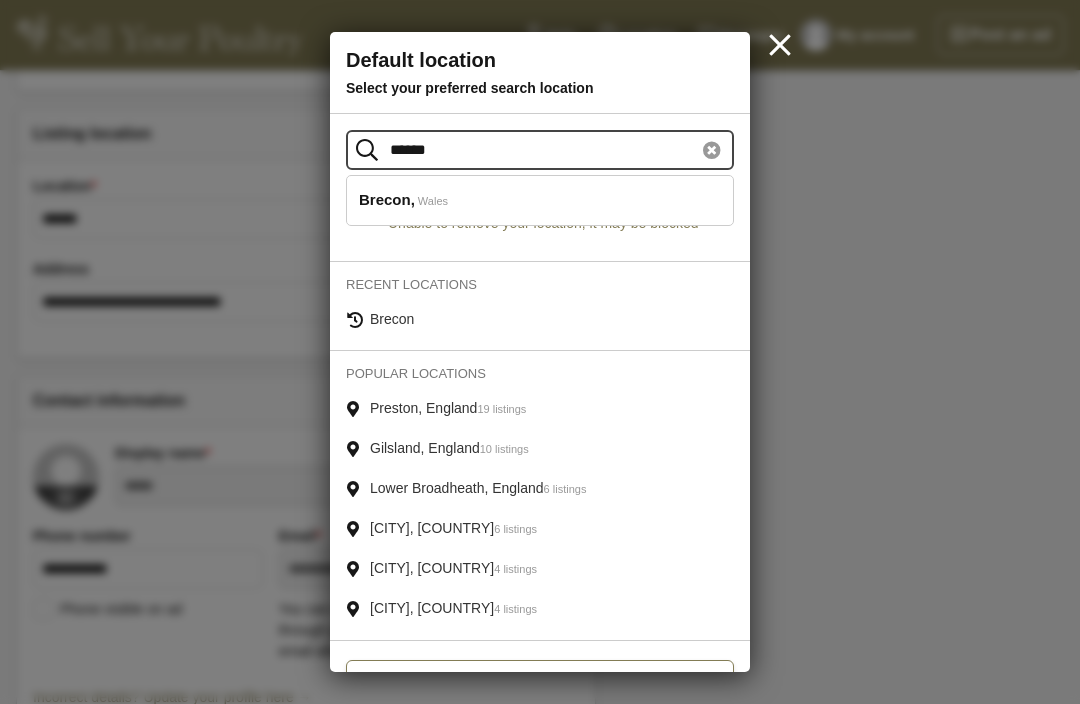 click on "Brecon Wales" at bounding box center (540, 200) 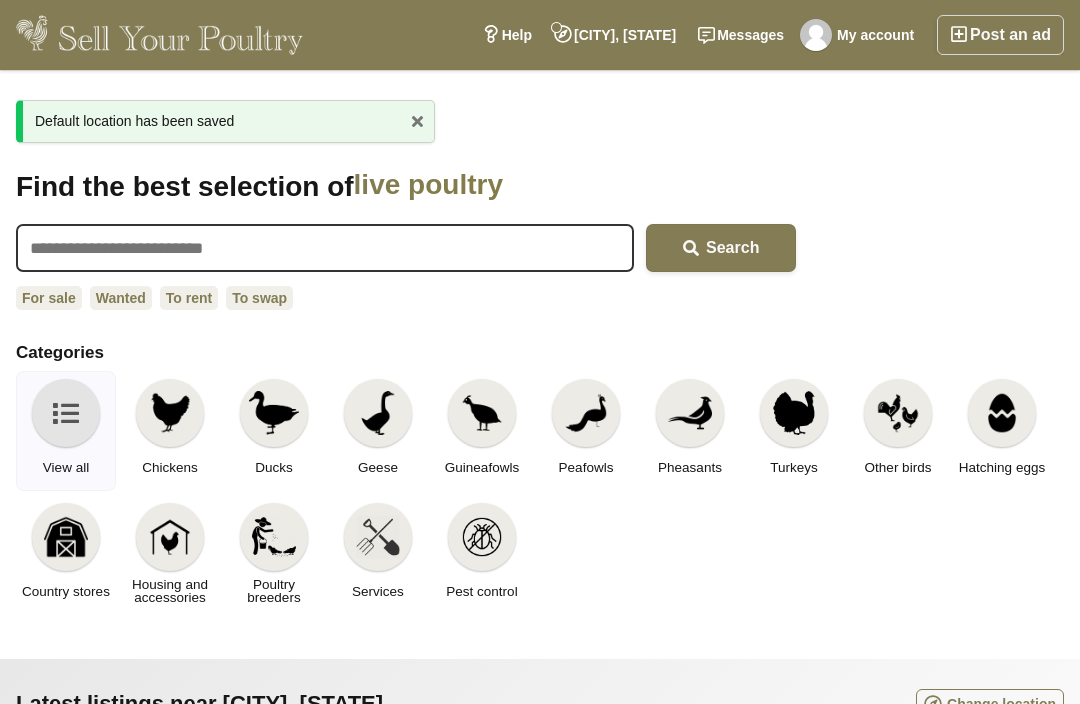 scroll, scrollTop: 0, scrollLeft: 0, axis: both 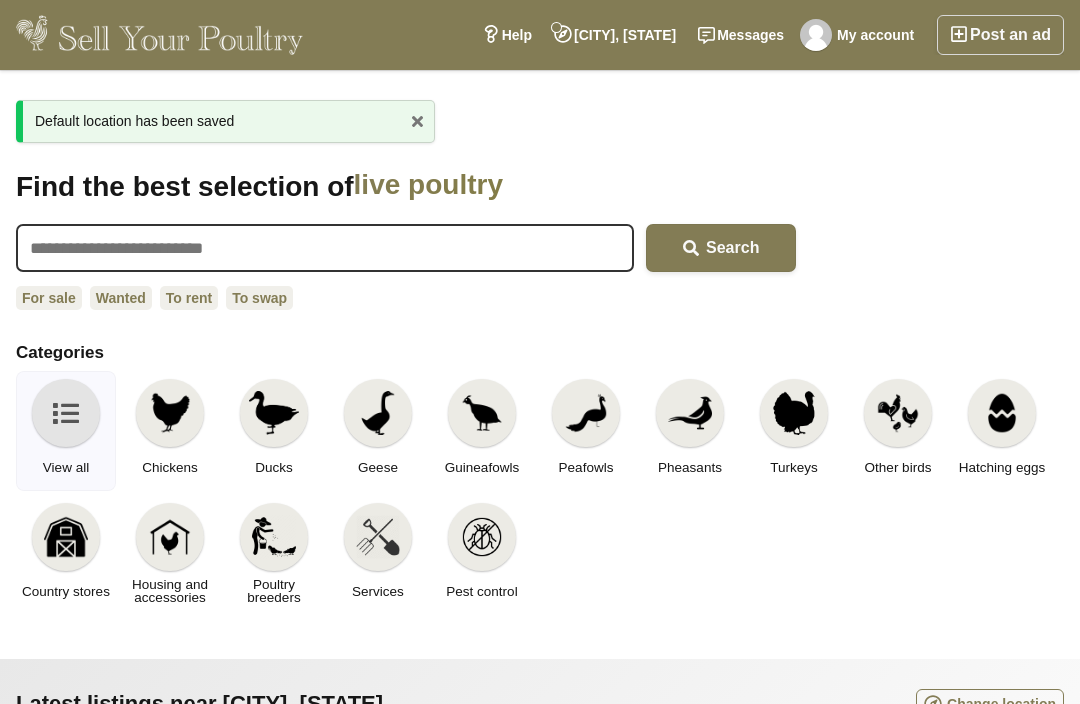 click on "[CITY], [STATE]" at bounding box center (615, 35) 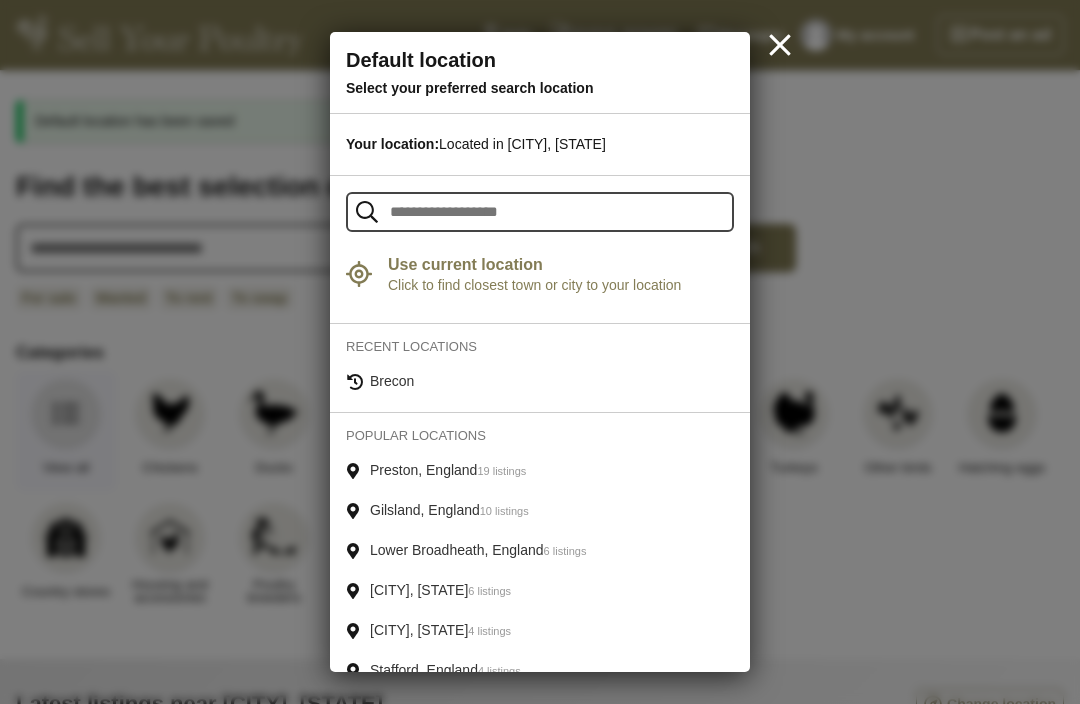 click on "Use current location
Click to find closest town or city to your location
Geolocation is not supported by your browser
Unable to retrieve your location, it may be blocked
Unable to retrieve your location, no close town or city found
Locating...
Refresh page to take effect" at bounding box center (540, 278) 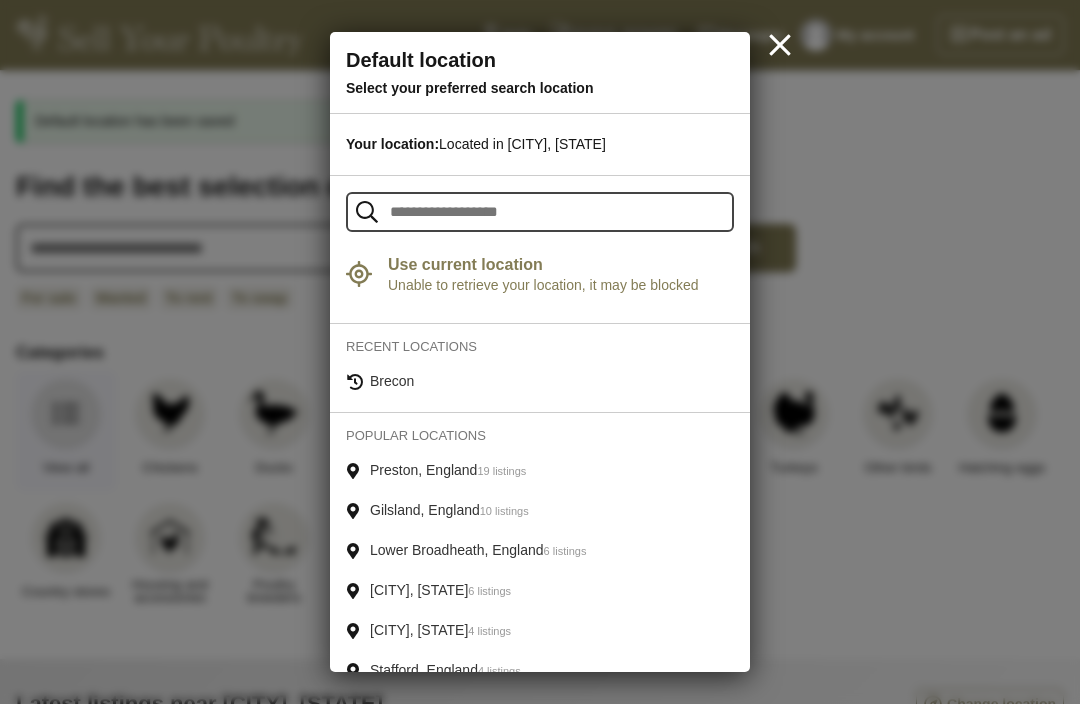 click on "Unable to retrieve your location, it may be blocked" at bounding box center (561, 285) 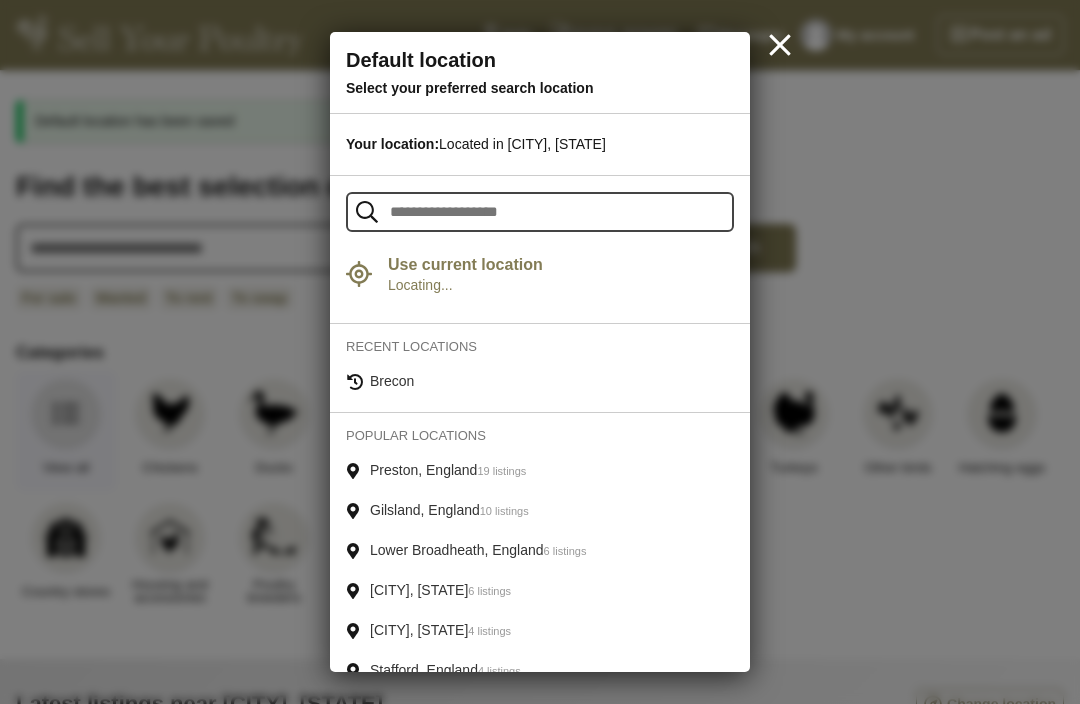 click on "Use current location
Click to find closest town or city to your location
Geolocation is not supported by your browser
Unable to retrieve your location, it may be blocked
Unable to retrieve your location, no close town or city found
Locating...
Refresh page to take effect" at bounding box center (540, 274) 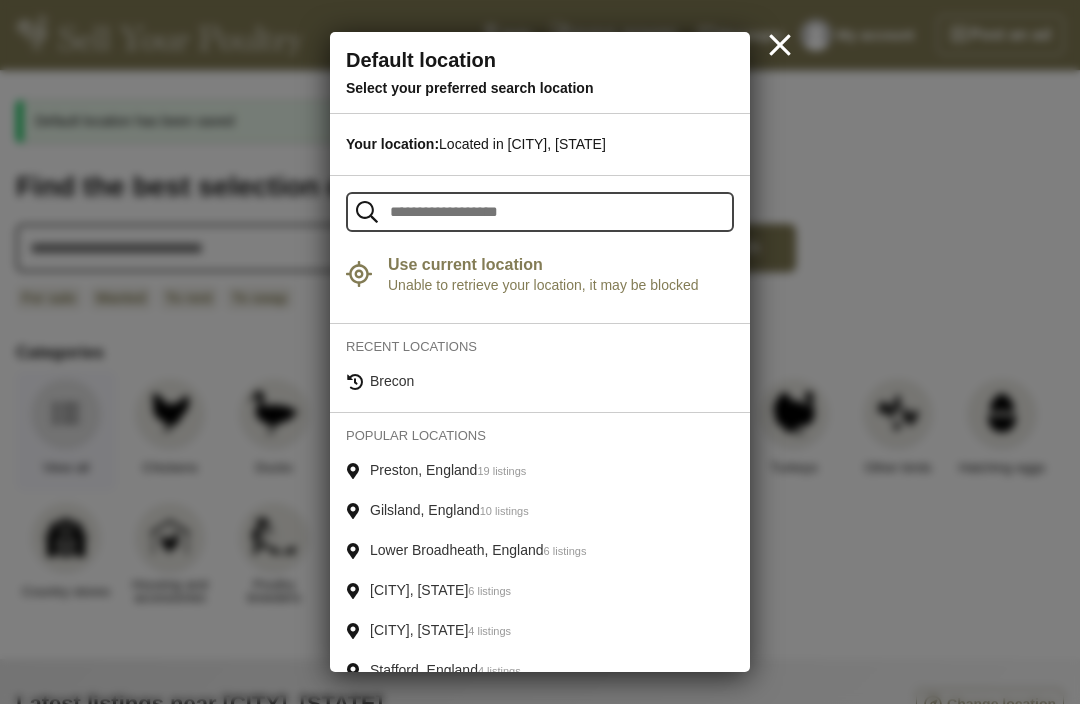 click on "Unable to retrieve your location, it may be blocked" at bounding box center (561, 285) 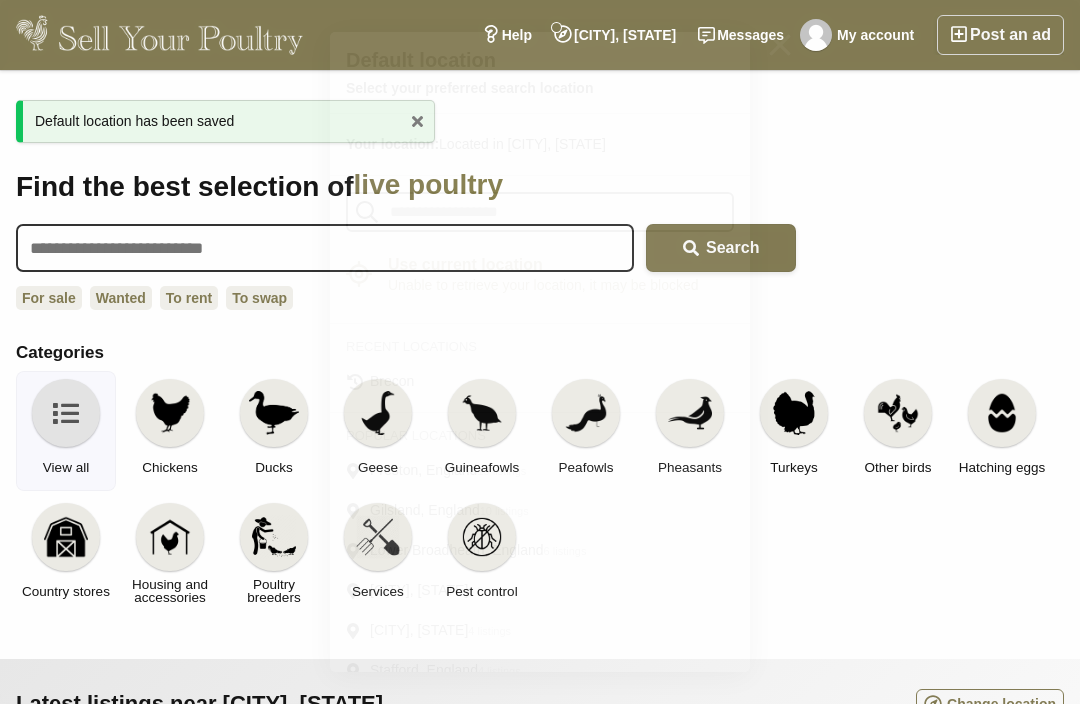 click on "x Default location has been saved
Find the best selection of
live poultry
hatching eggs
housing and accessories
poultry breeders
live poultry
Search by keyword, category or location
Searching only in Brecon, Wales (your default location)
Recent locations Brecon Popular locations Preston, England  19 listings Gilsland, England  10 listings Lower Broadheath, England  6 listings Brecon, Wales  6 listings Kidwelly, Wales  4 listings Stafford, England  4 listings
Search
Wanted" at bounding box center (540, 2158) 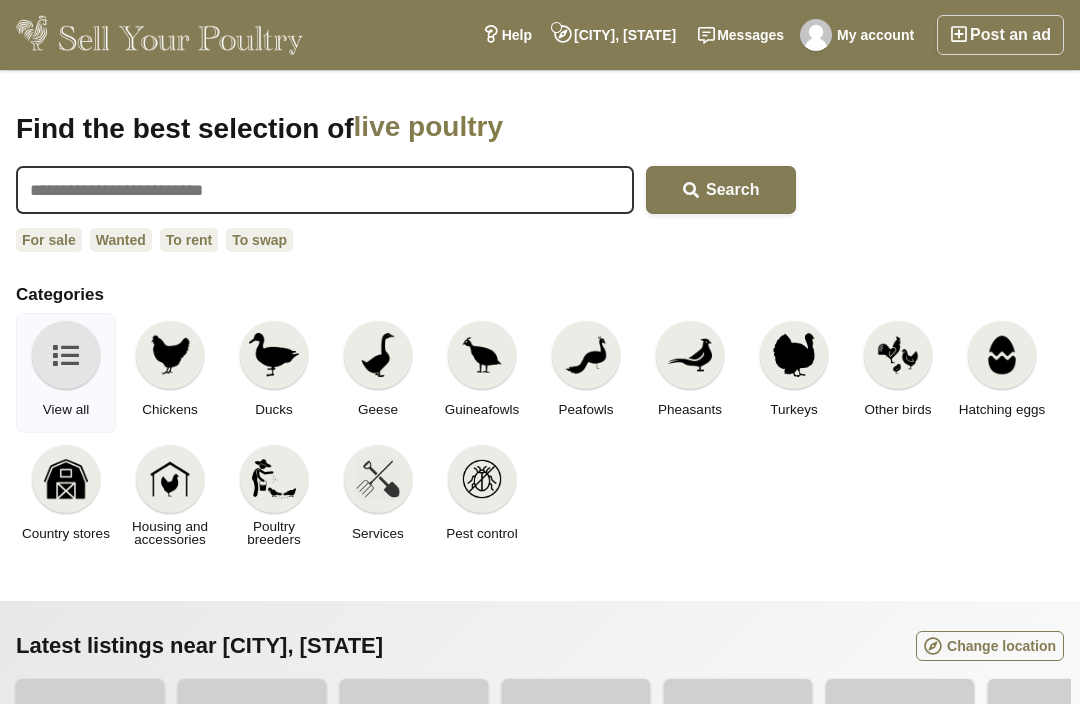 scroll, scrollTop: 0, scrollLeft: 0, axis: both 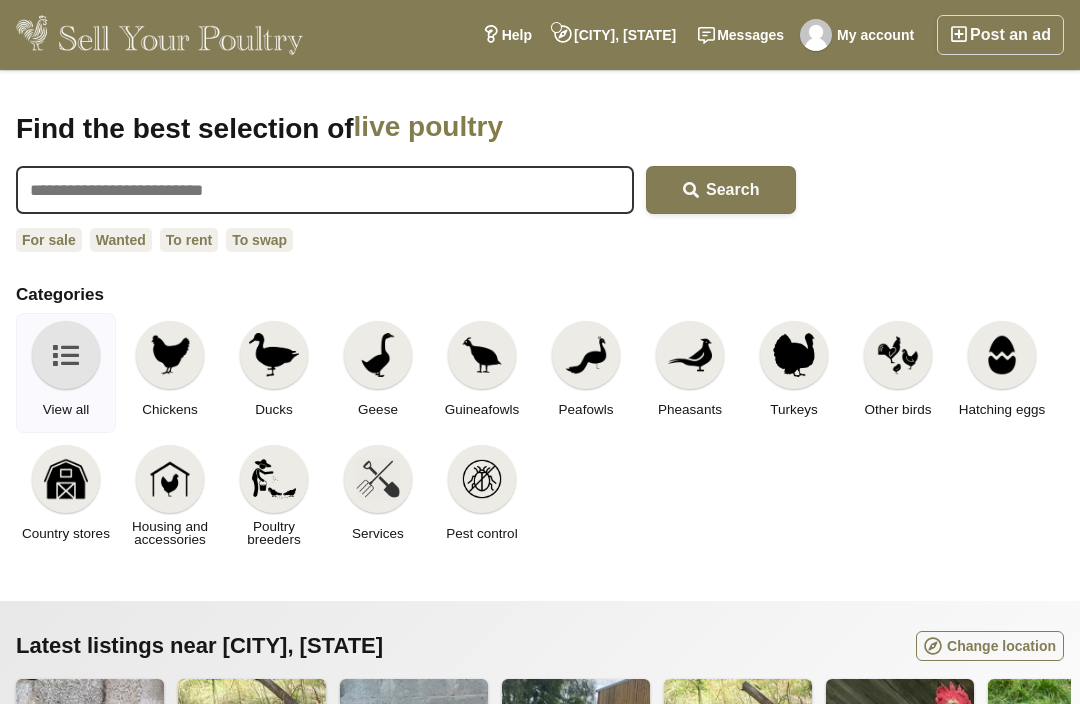 click on "[CITY], [STATE]" at bounding box center (615, 35) 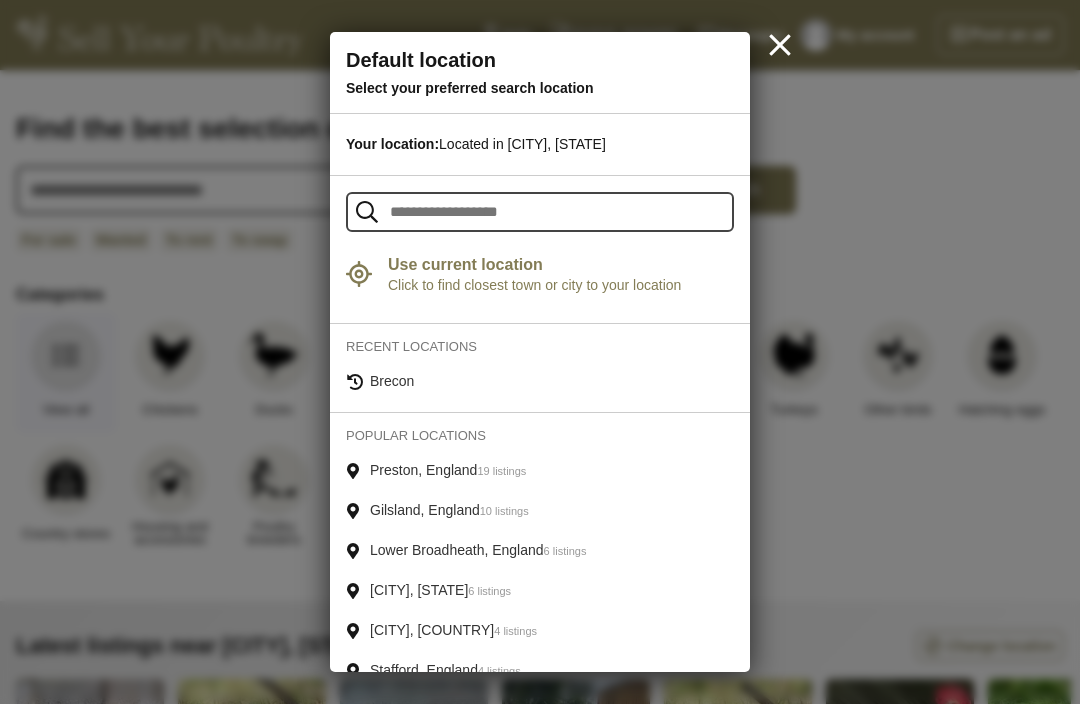 click on "Click to find closest town or city to your location" at bounding box center (561, 285) 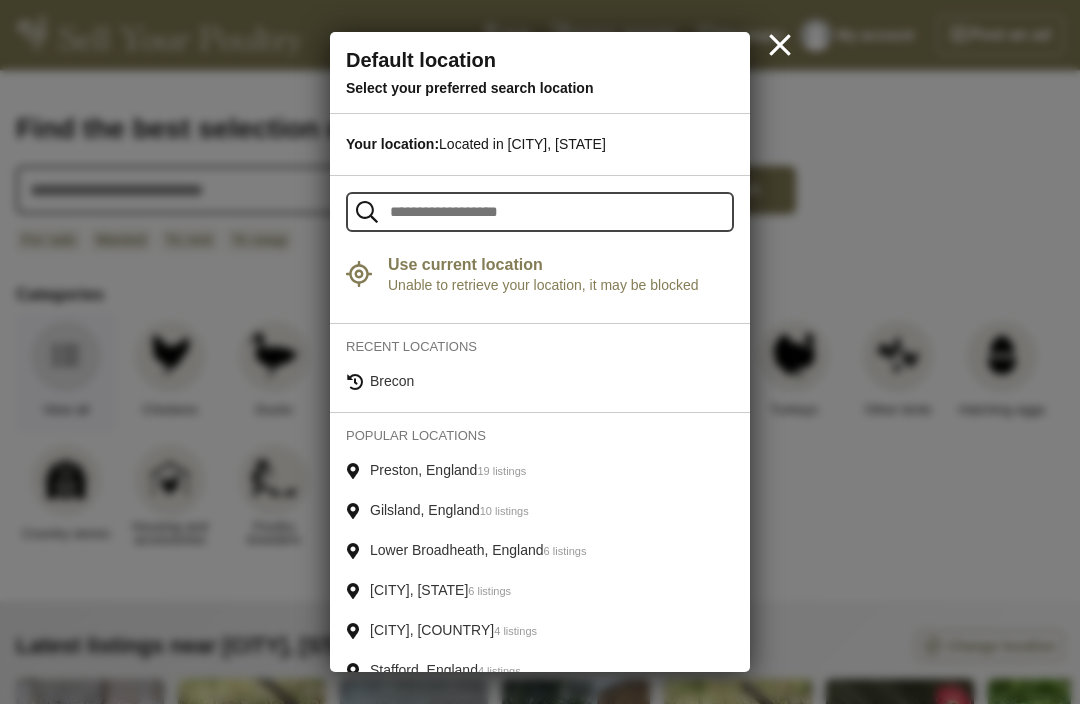 click on "Unable to retrieve your location, it may be blocked" at bounding box center [561, 285] 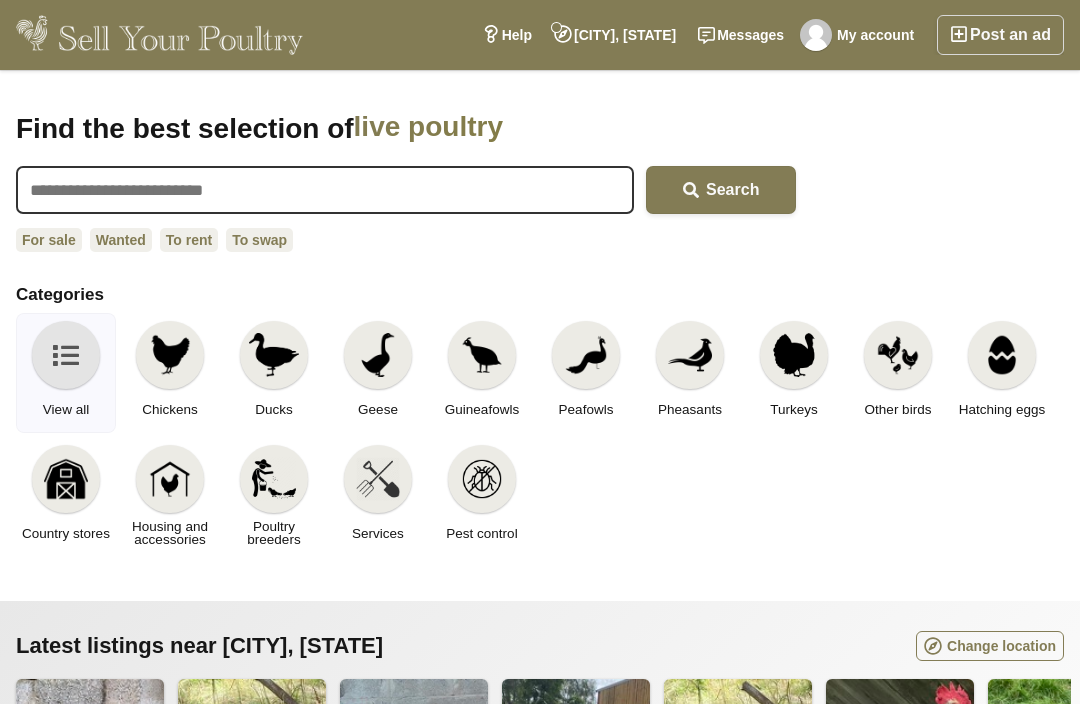 click on "Messages" at bounding box center [741, 35] 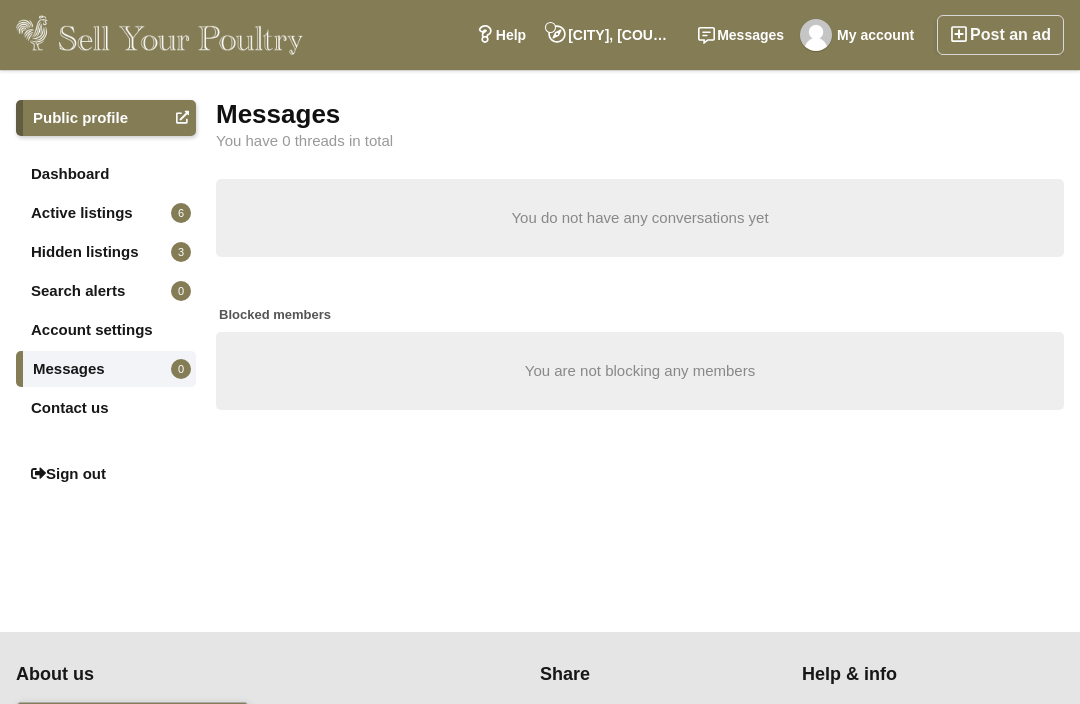 scroll, scrollTop: 0, scrollLeft: 0, axis: both 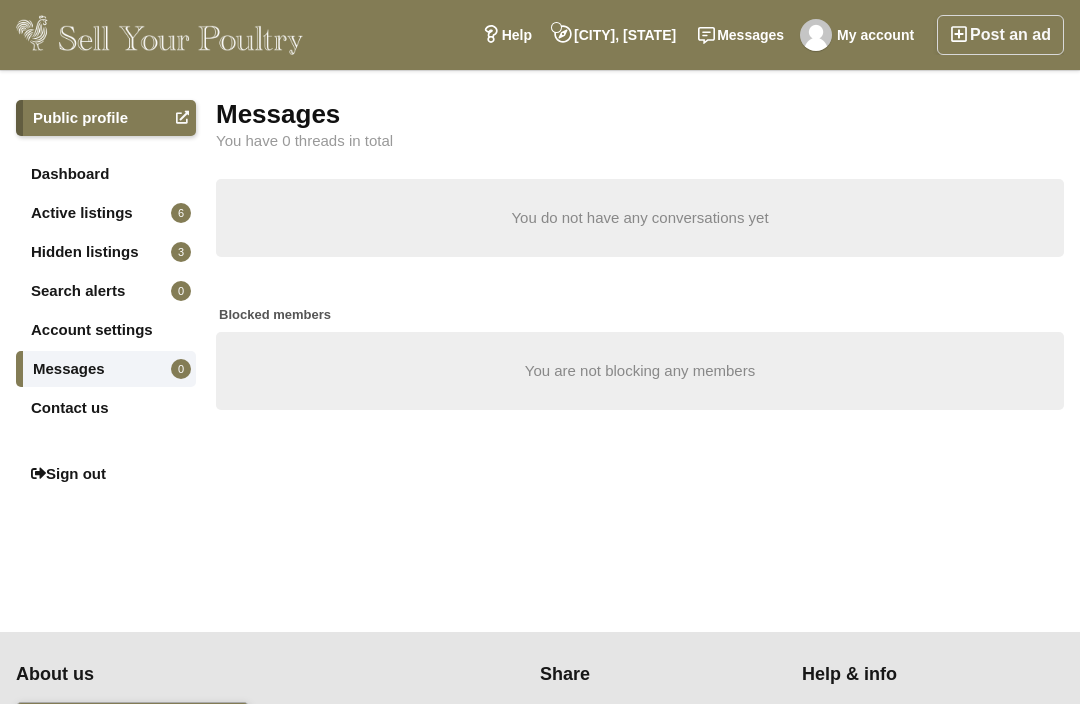 click on "[CITY], [COUNTRY]" at bounding box center (615, 35) 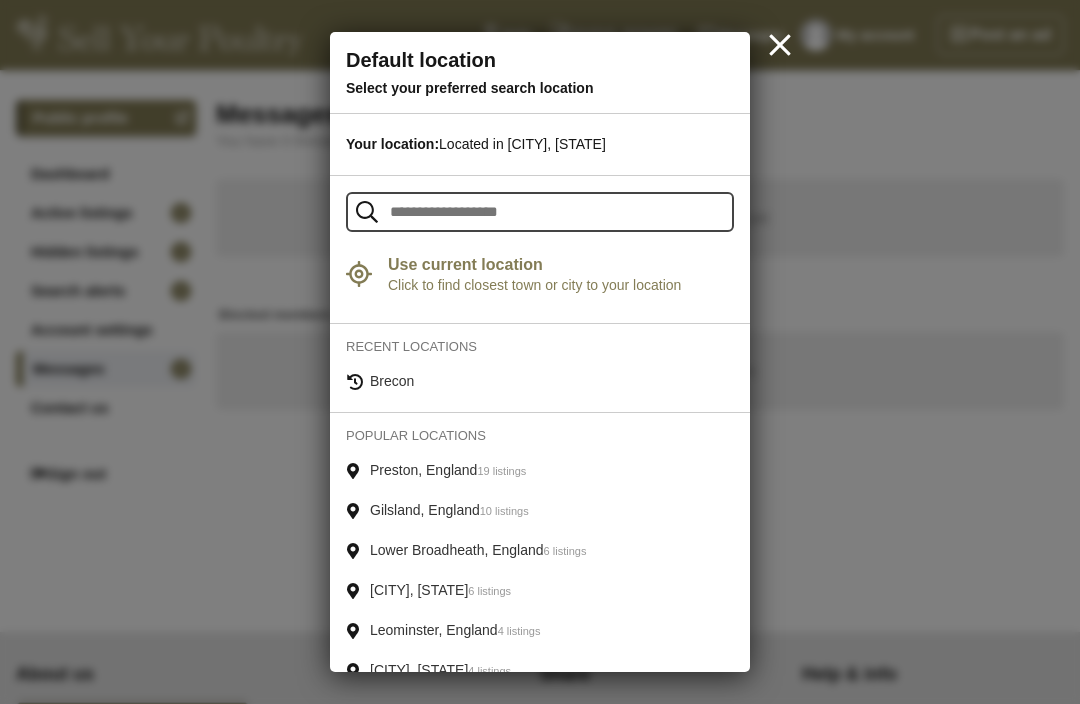 click on "Your location:  Located in Brecon, Wales" at bounding box center [540, 145] 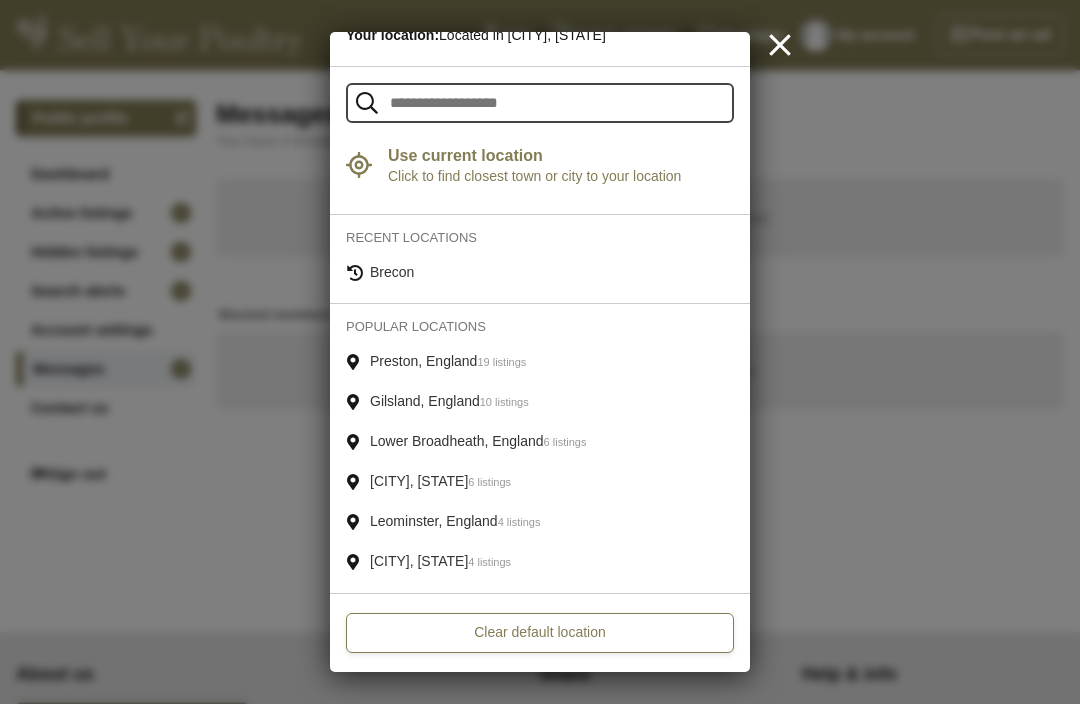 scroll, scrollTop: 108, scrollLeft: 0, axis: vertical 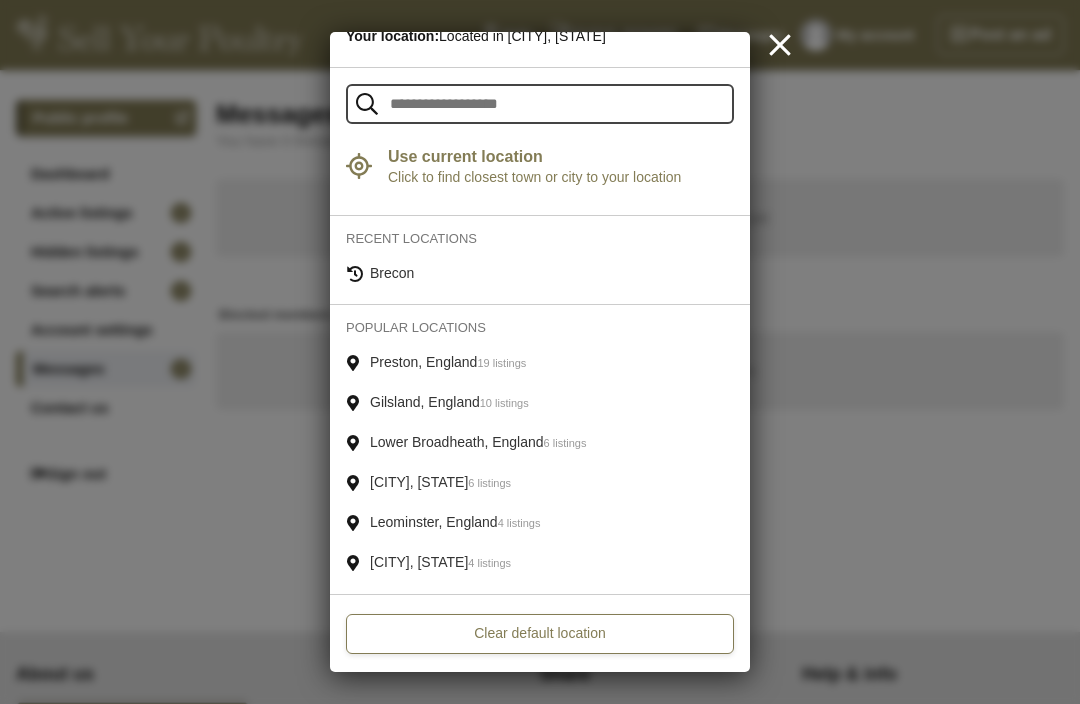click on "Use current location
Click to find closest town or city to your location
Geolocation is not supported by your browser
Unable to retrieve your location, it may be blocked
Unable to retrieve your location, no close town or city found
Locating...
Refresh page to take effect" at bounding box center [540, 166] 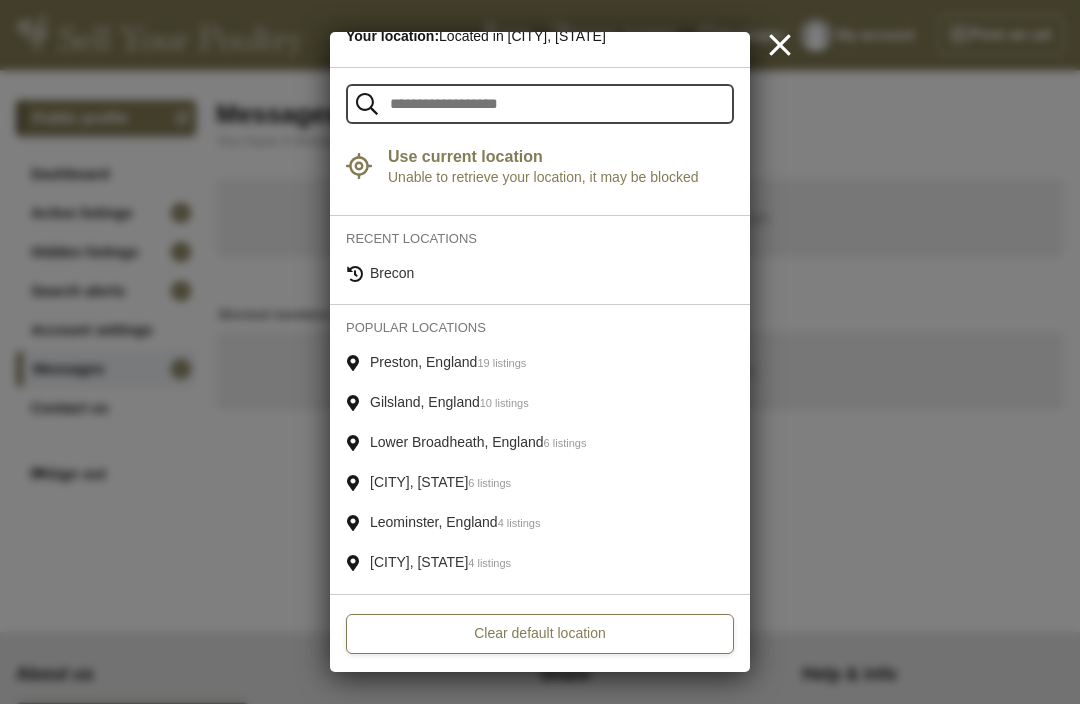 click on "Use current location" at bounding box center [561, 157] 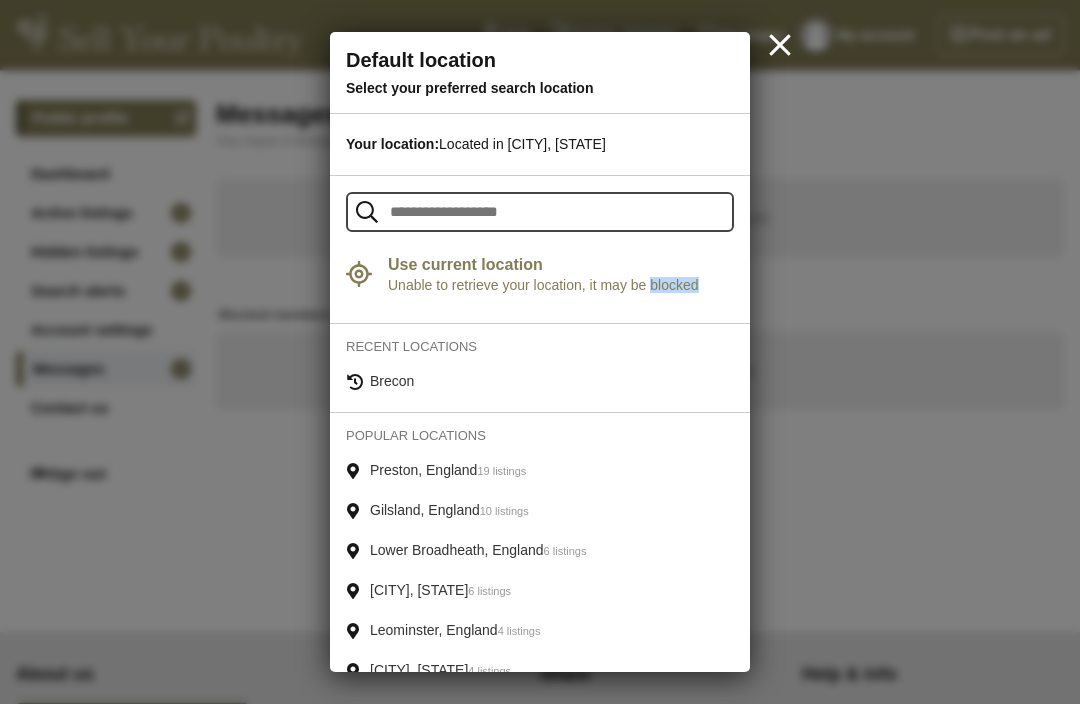 scroll, scrollTop: 0, scrollLeft: 0, axis: both 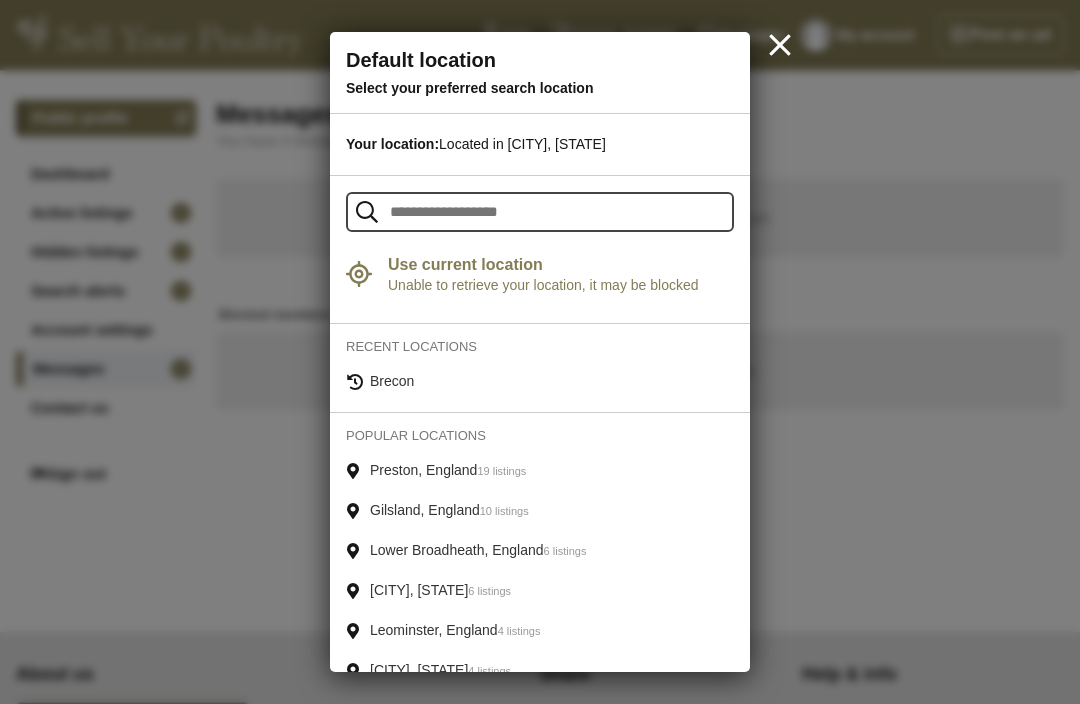 click at bounding box center (540, 352) 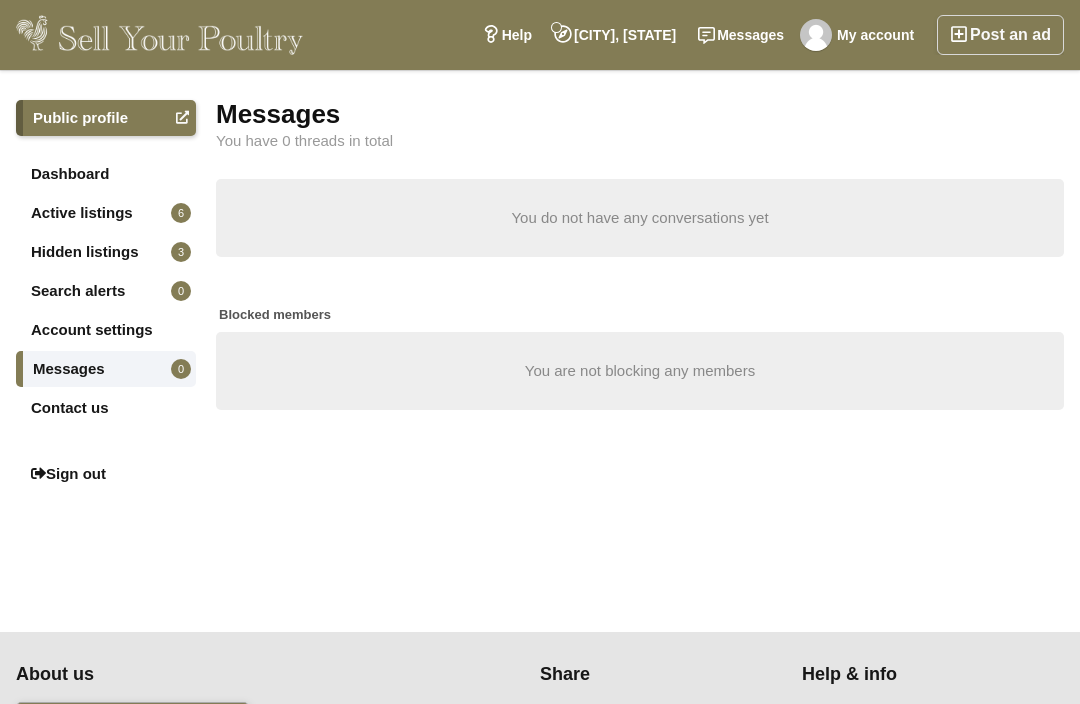 click on "[CITY], [COUNTRY]" at bounding box center (615, 35) 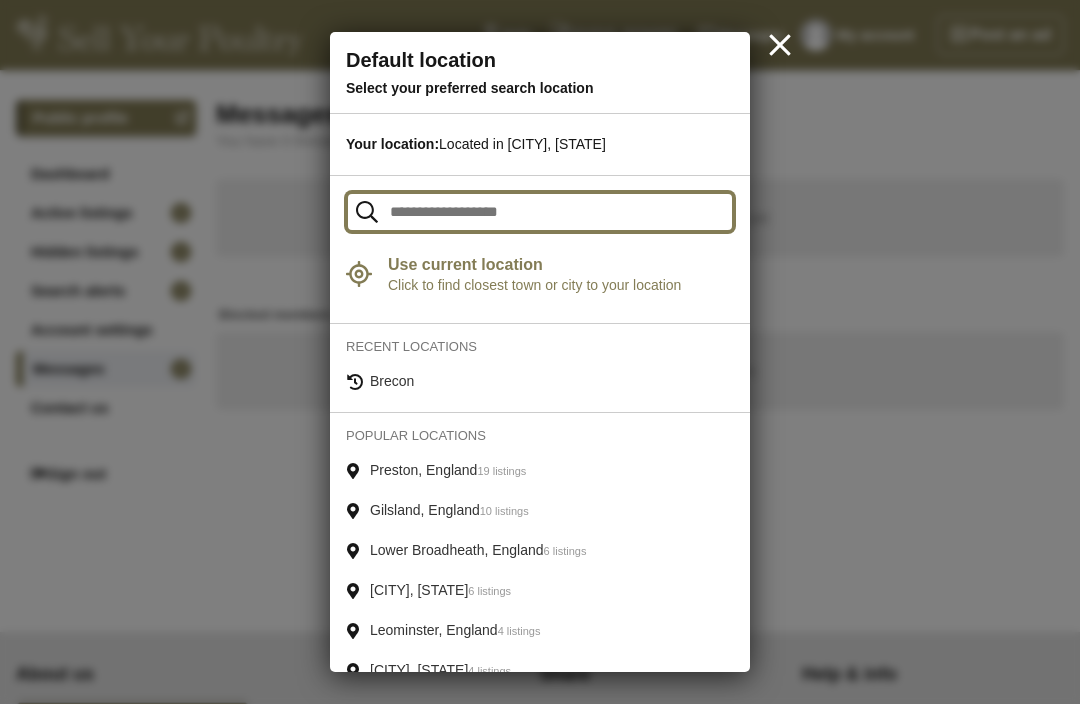 click at bounding box center [540, 212] 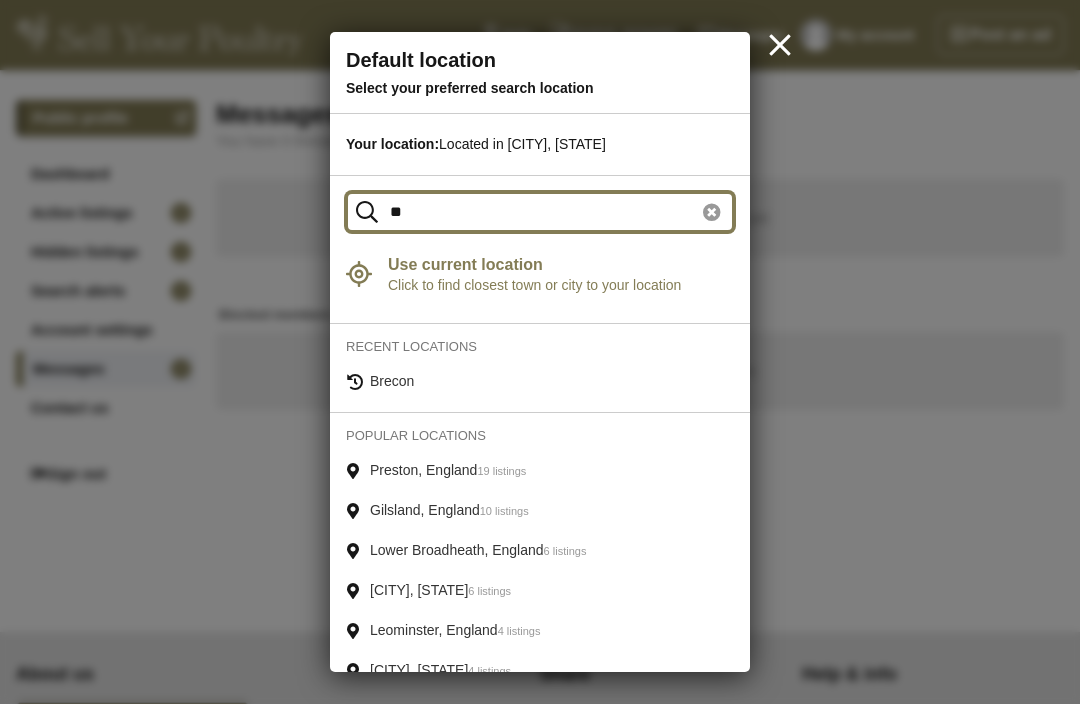 type on "*" 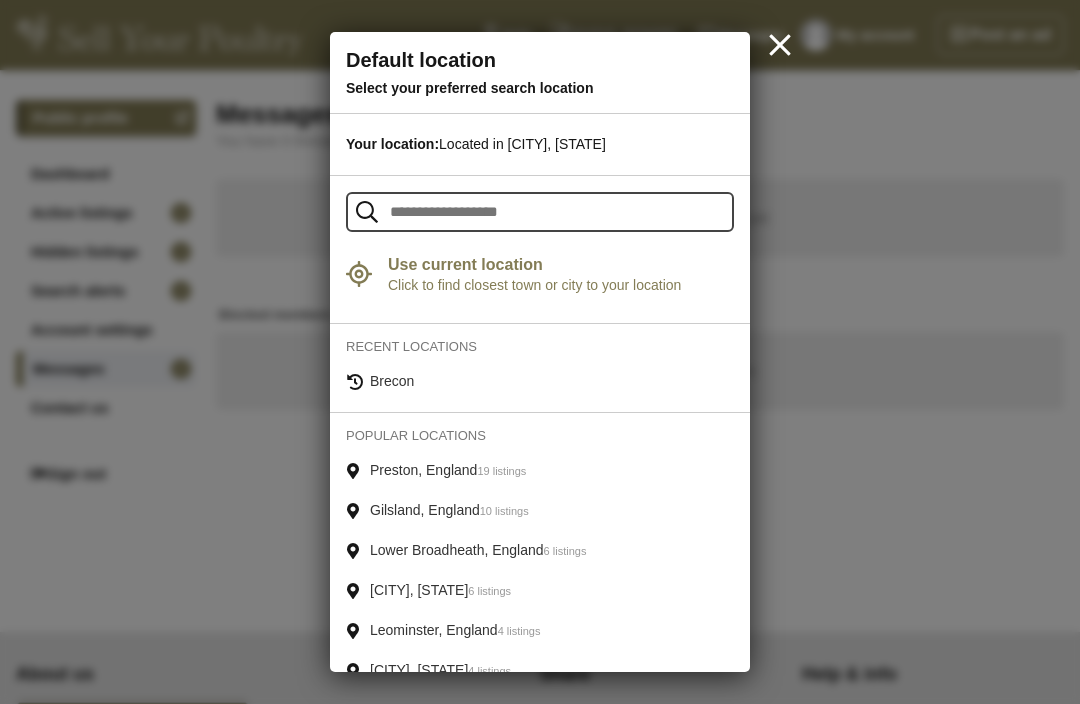 click on "Use current location" at bounding box center [561, 265] 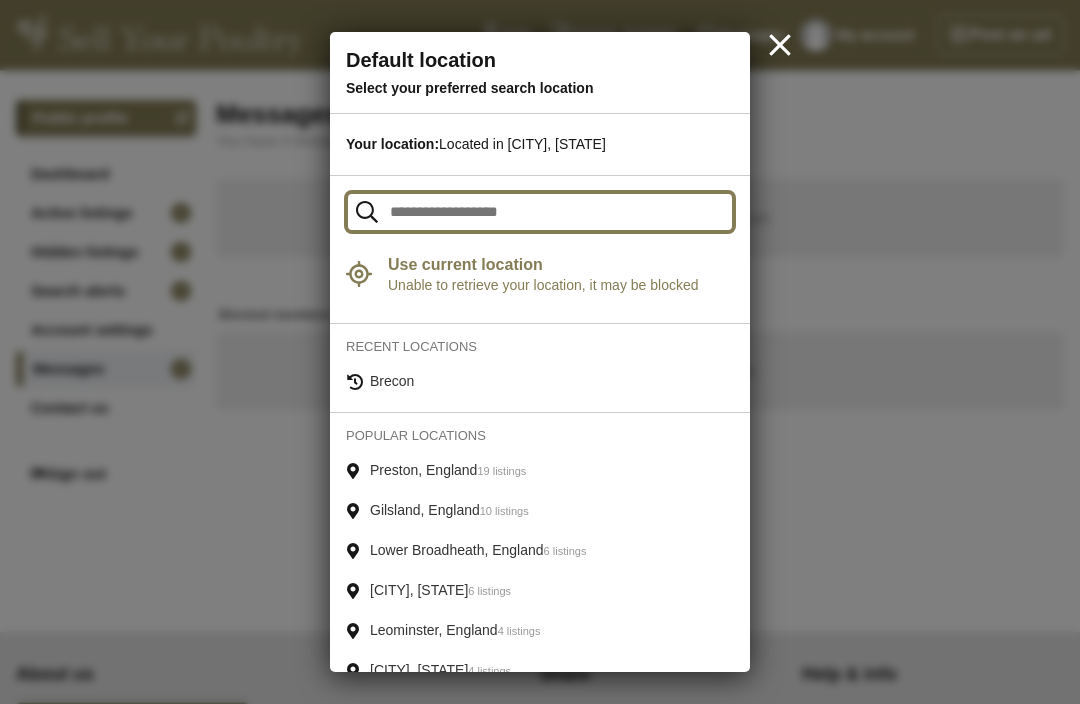 click at bounding box center [540, 212] 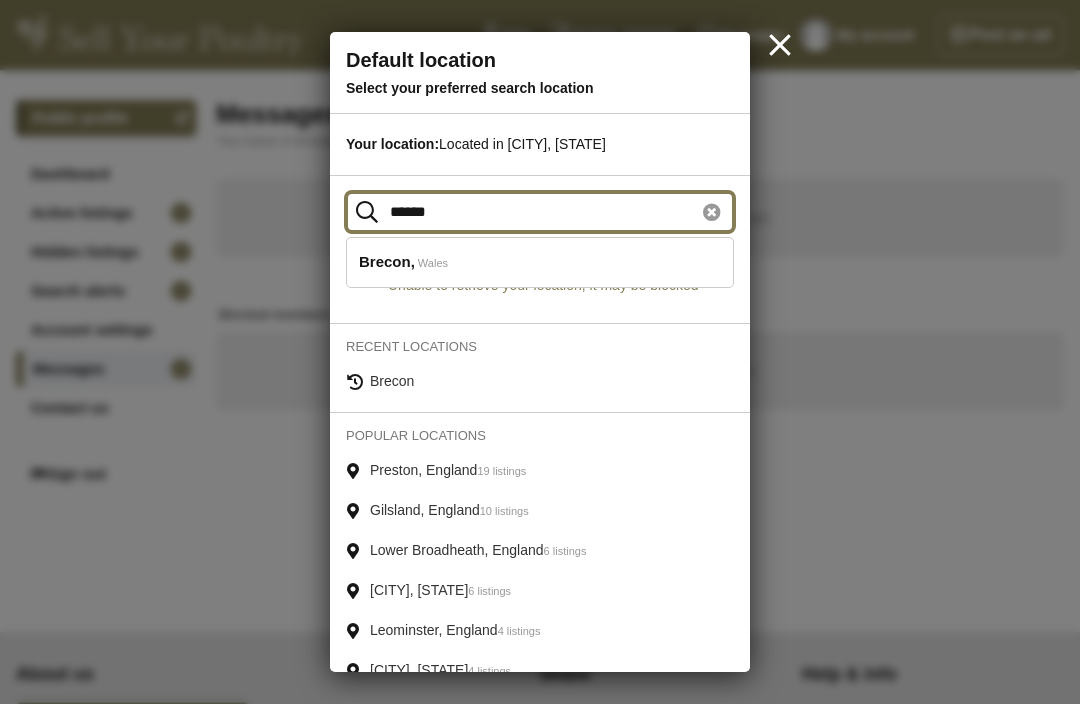 type on "******" 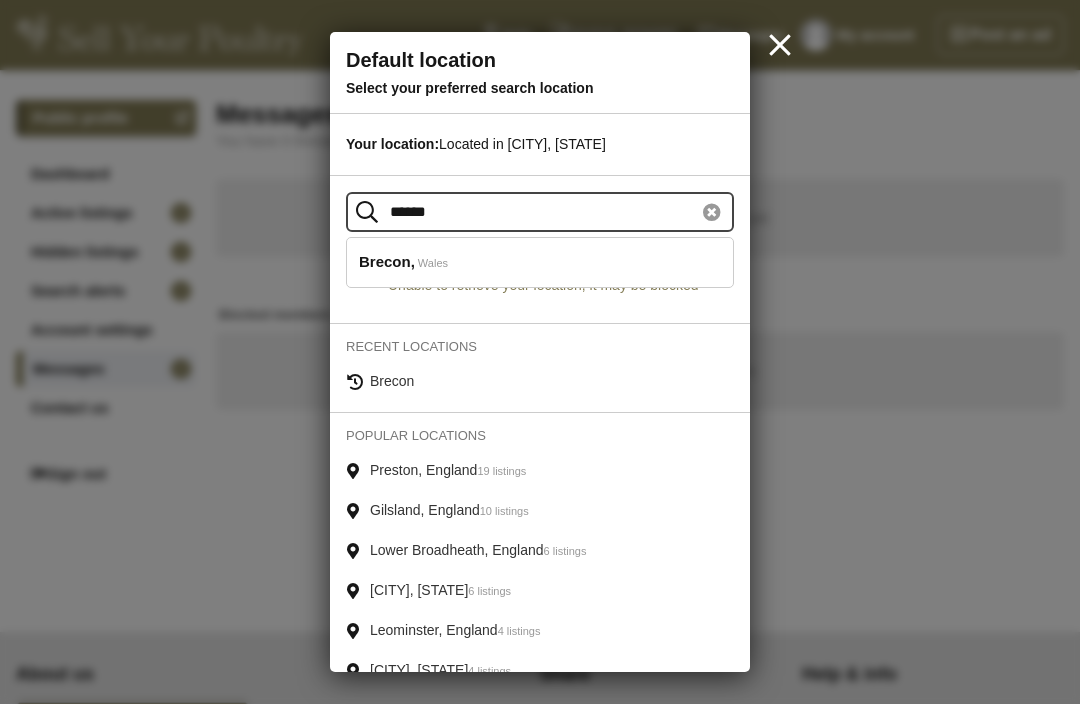 click on "Brecon Wales" at bounding box center (540, 262) 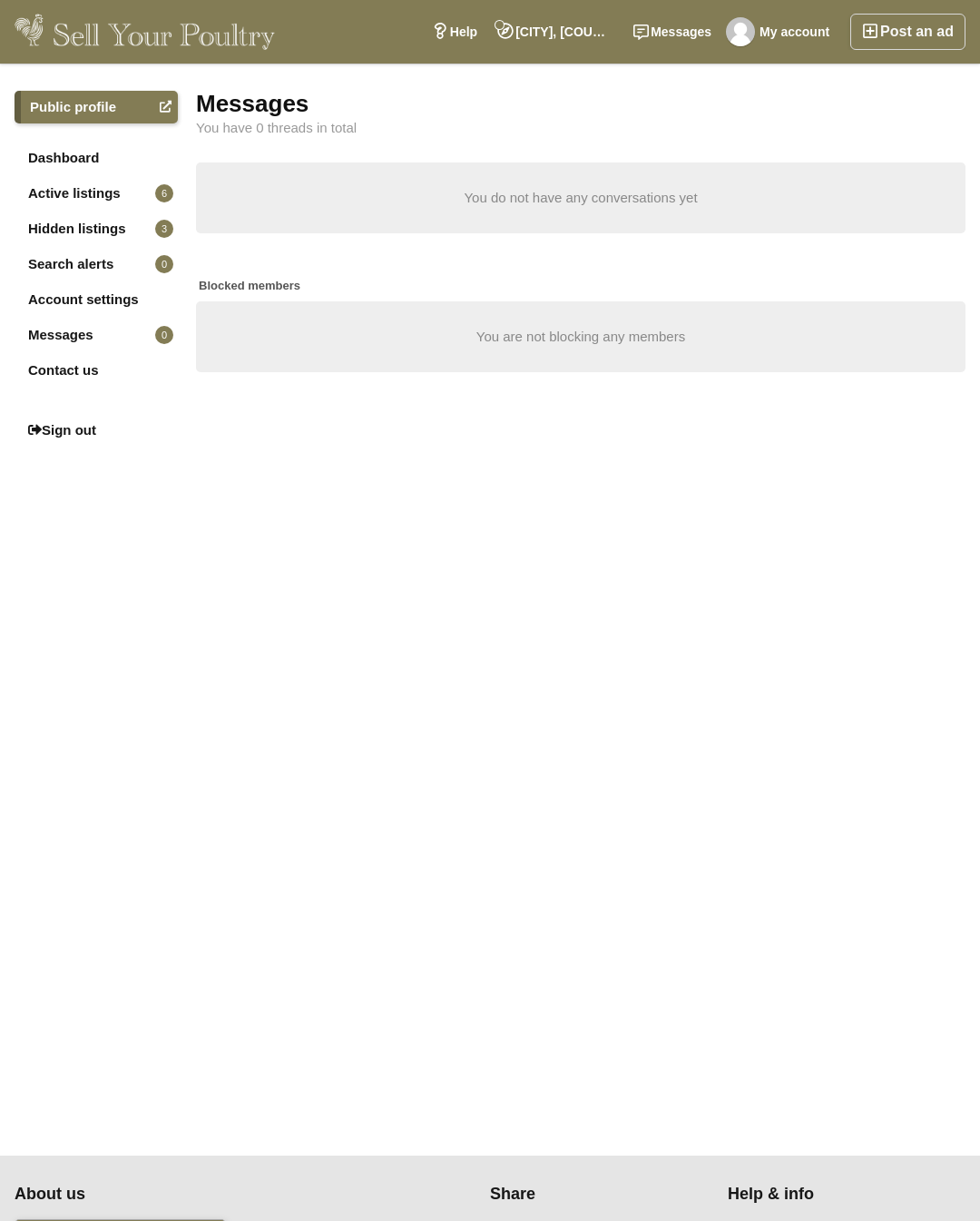 scroll, scrollTop: 0, scrollLeft: 0, axis: both 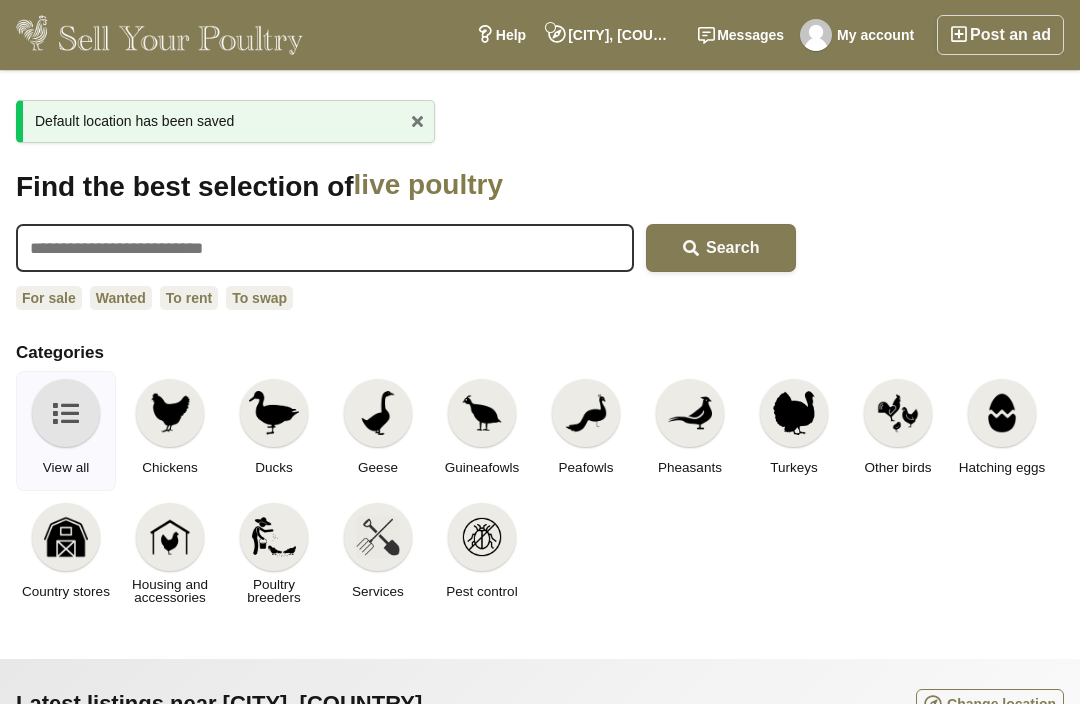 click at bounding box center [586, 413] 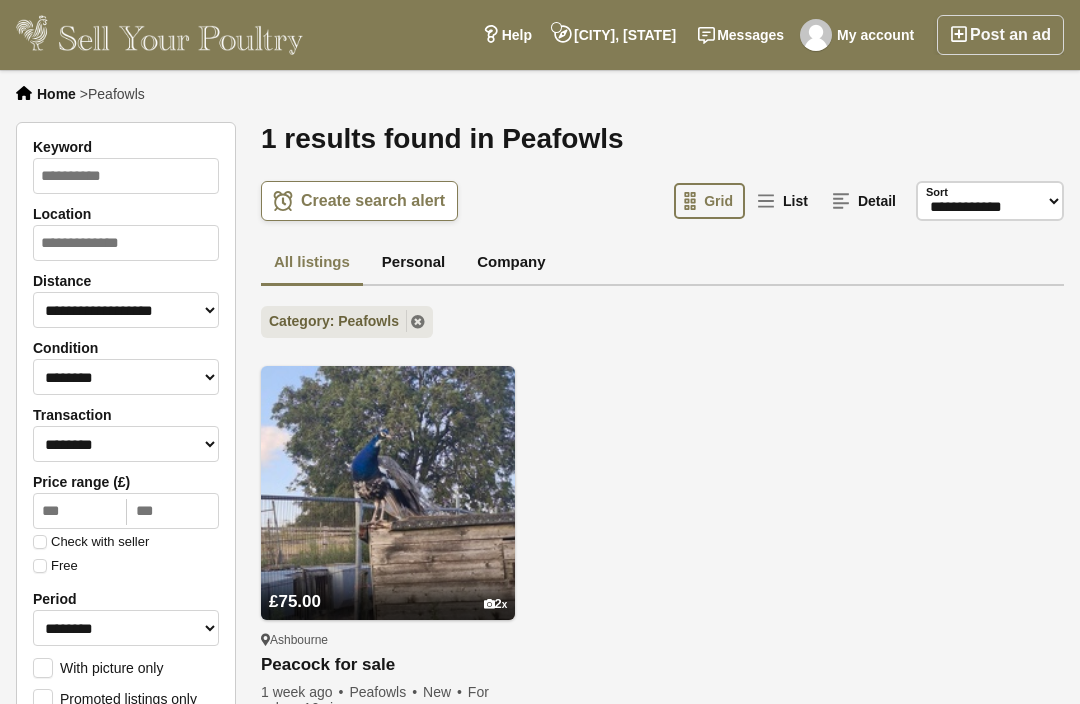 scroll, scrollTop: 0, scrollLeft: 0, axis: both 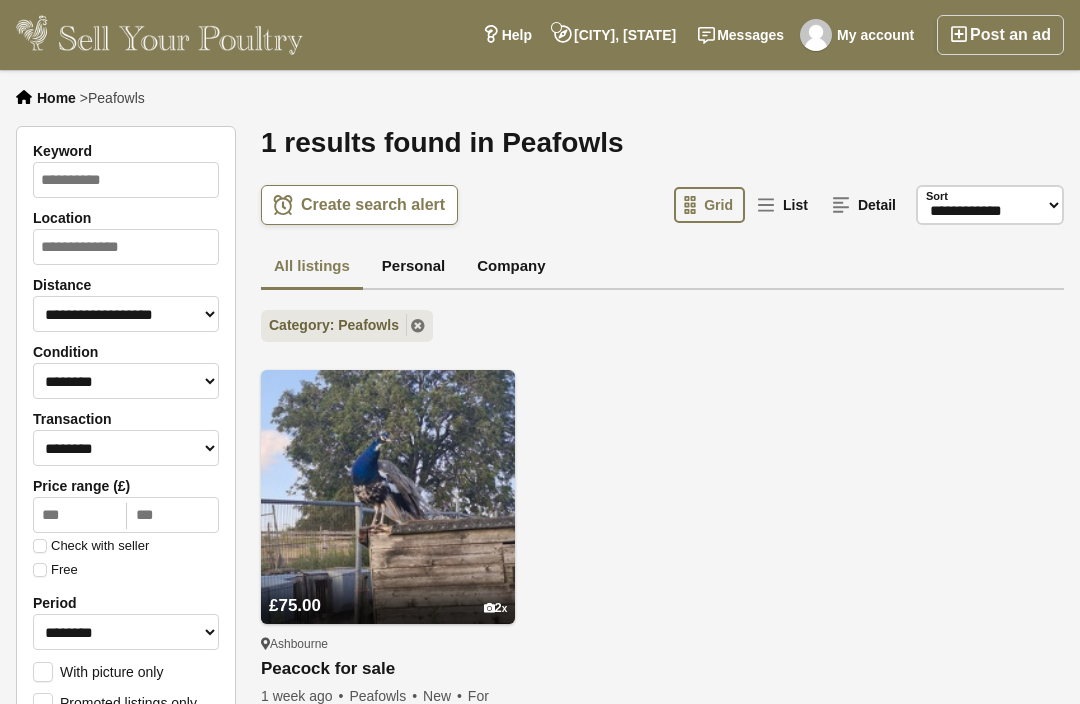 click on "Messages" at bounding box center [741, 35] 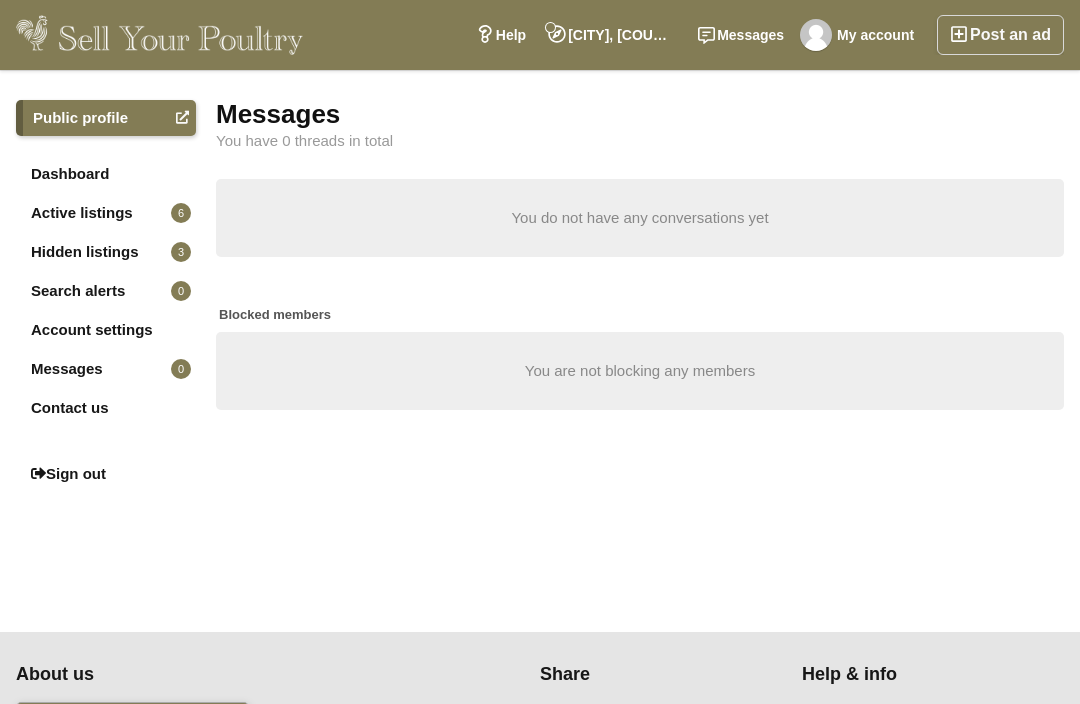 scroll, scrollTop: 0, scrollLeft: 0, axis: both 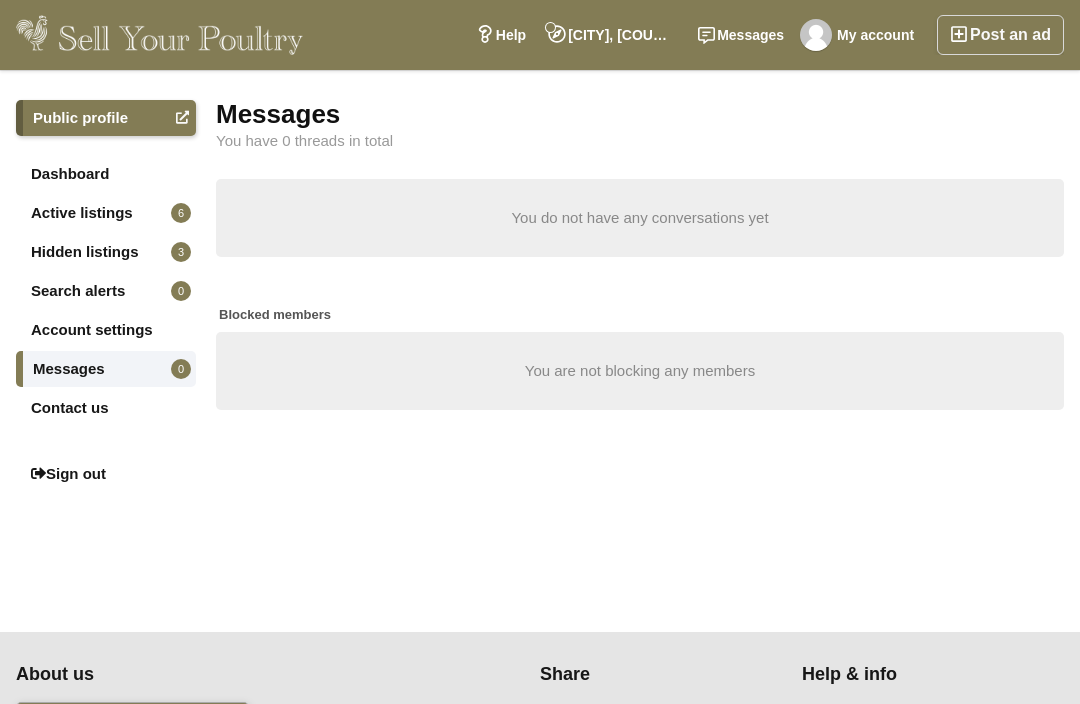 click on "Active listings     6" at bounding box center (106, 213) 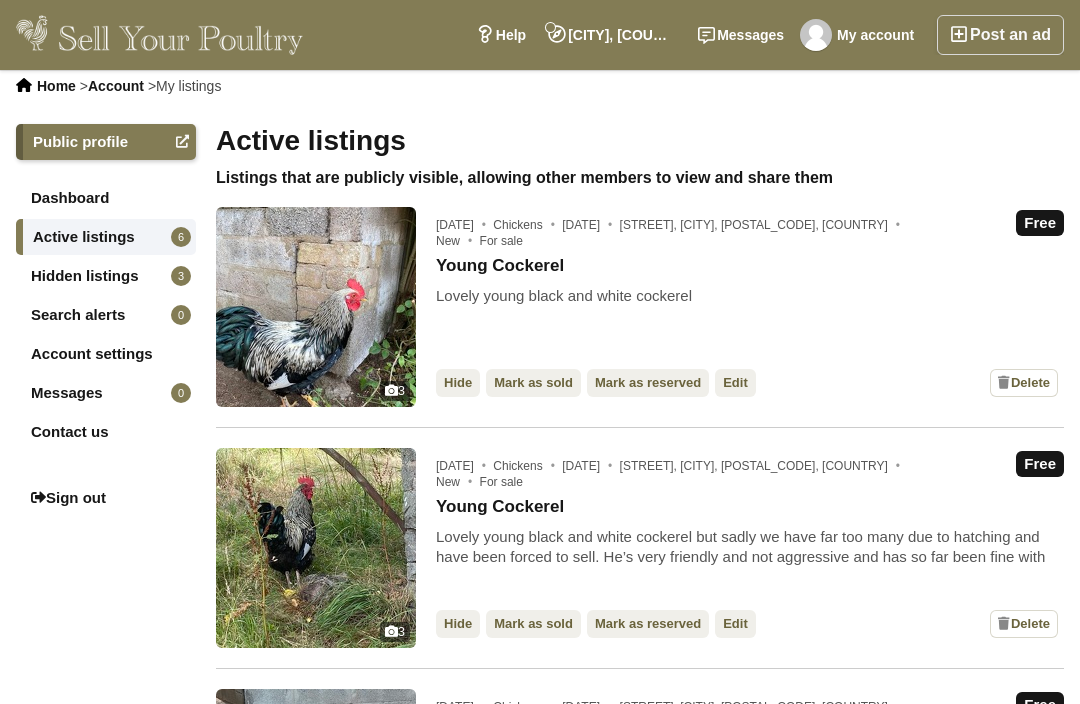 scroll, scrollTop: 0, scrollLeft: 0, axis: both 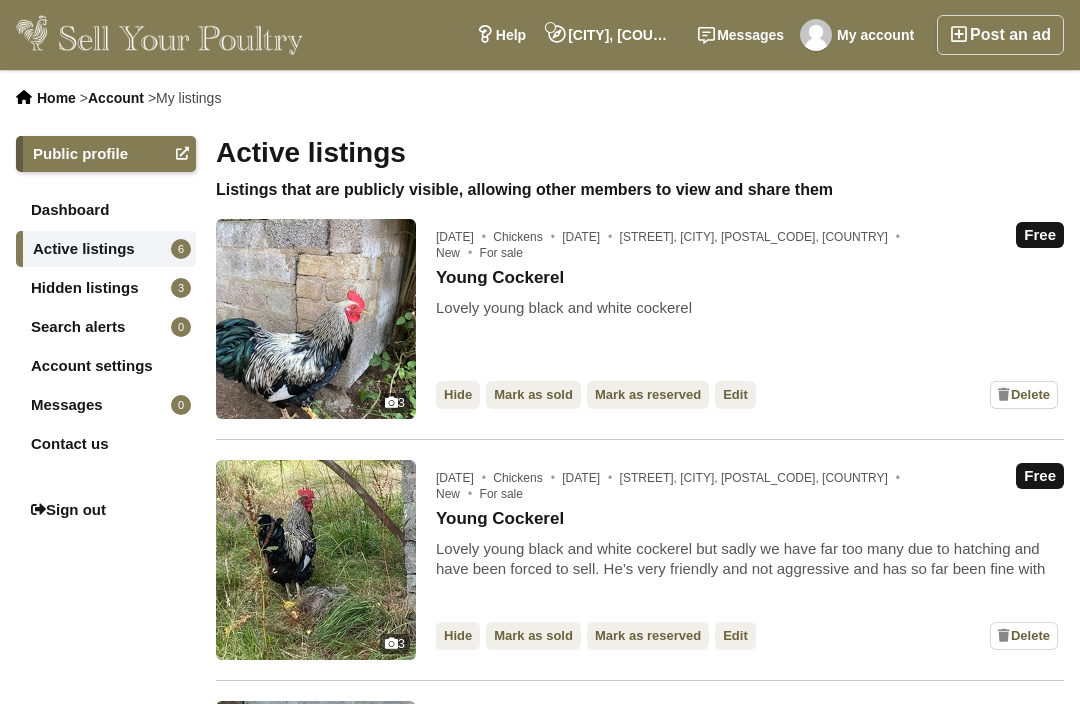 click on "Edit" at bounding box center (735, 395) 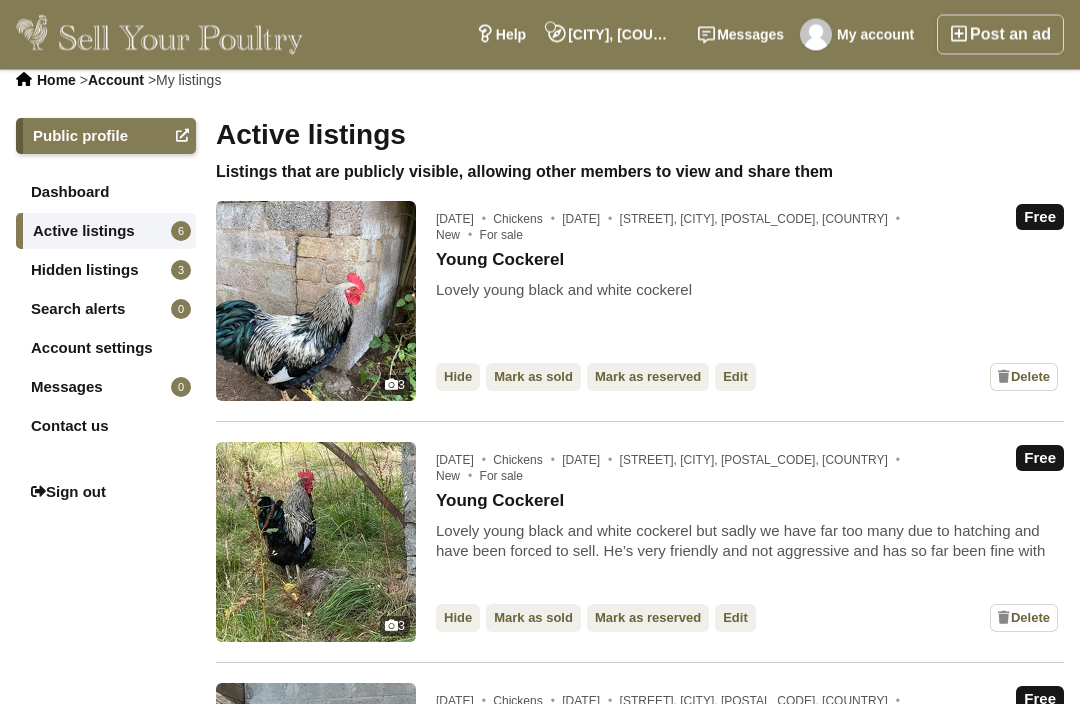scroll, scrollTop: 0, scrollLeft: 0, axis: both 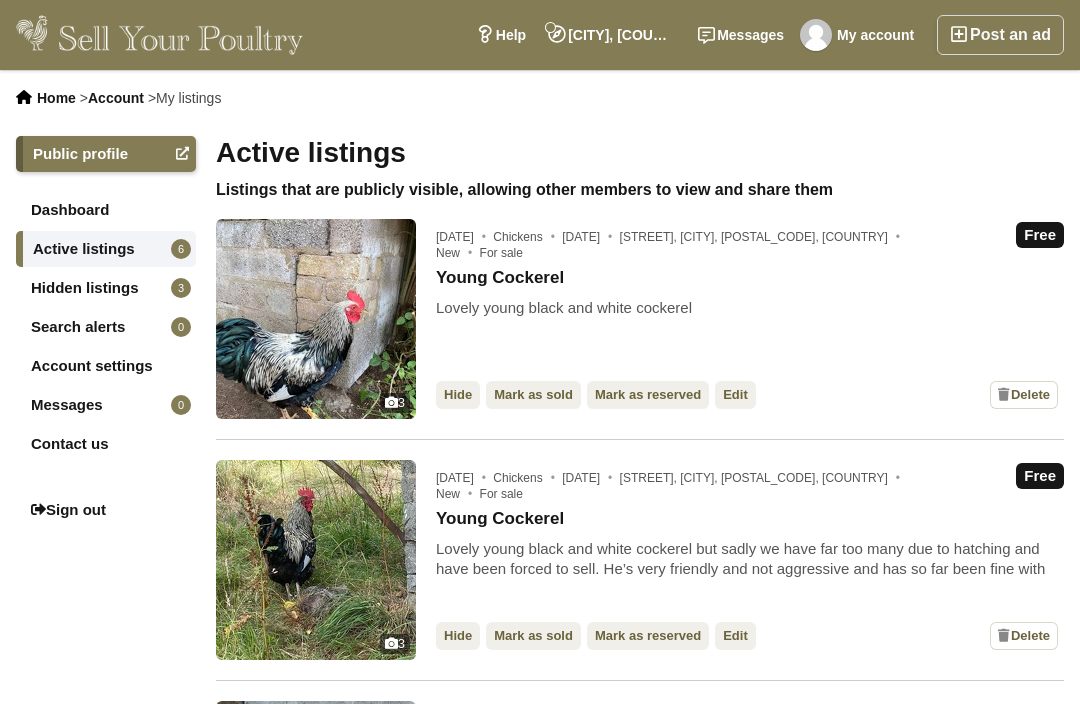 click on "Edit" at bounding box center [735, 395] 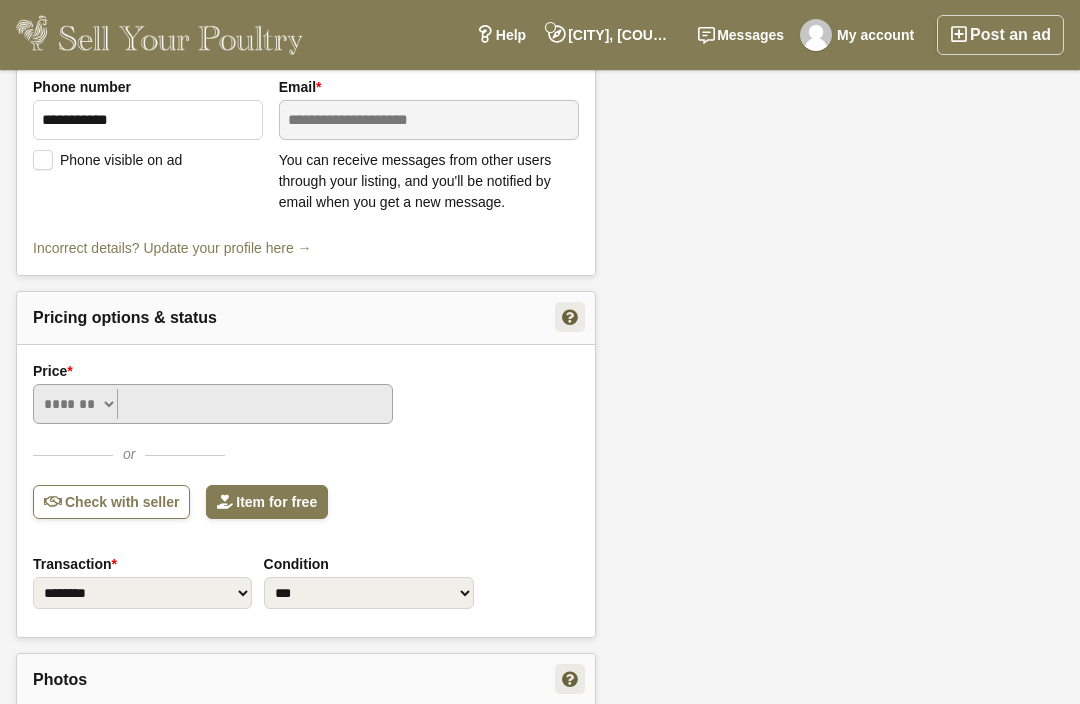 scroll, scrollTop: 948, scrollLeft: 0, axis: vertical 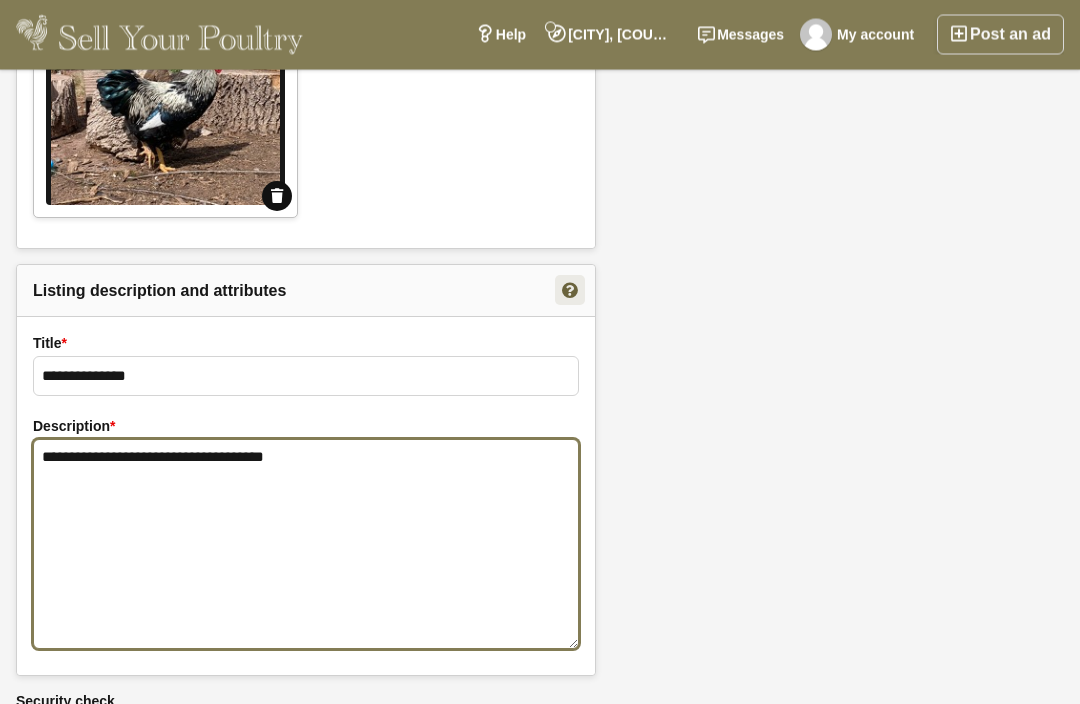 paste on "**********" 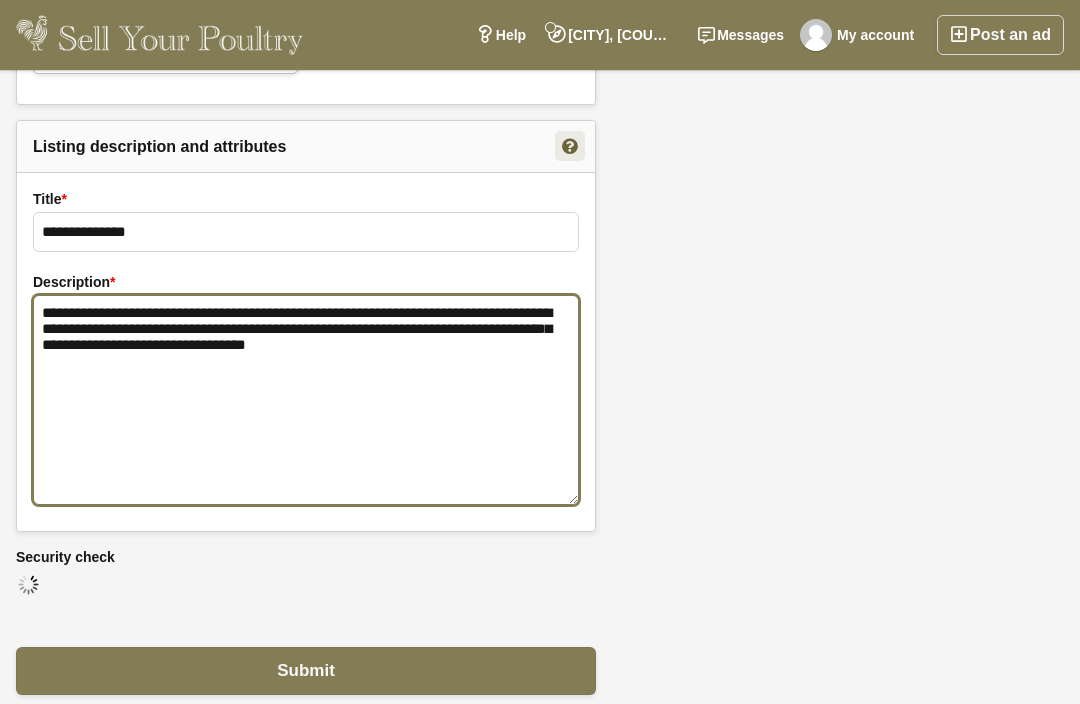 scroll, scrollTop: 2019, scrollLeft: 0, axis: vertical 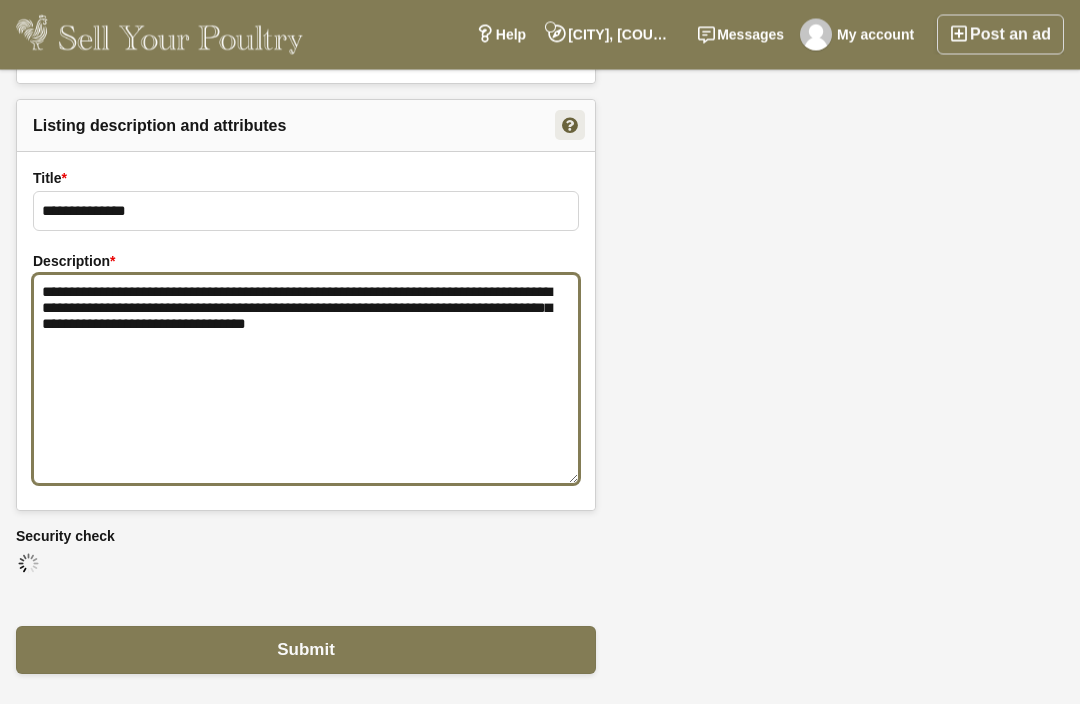 type on "**********" 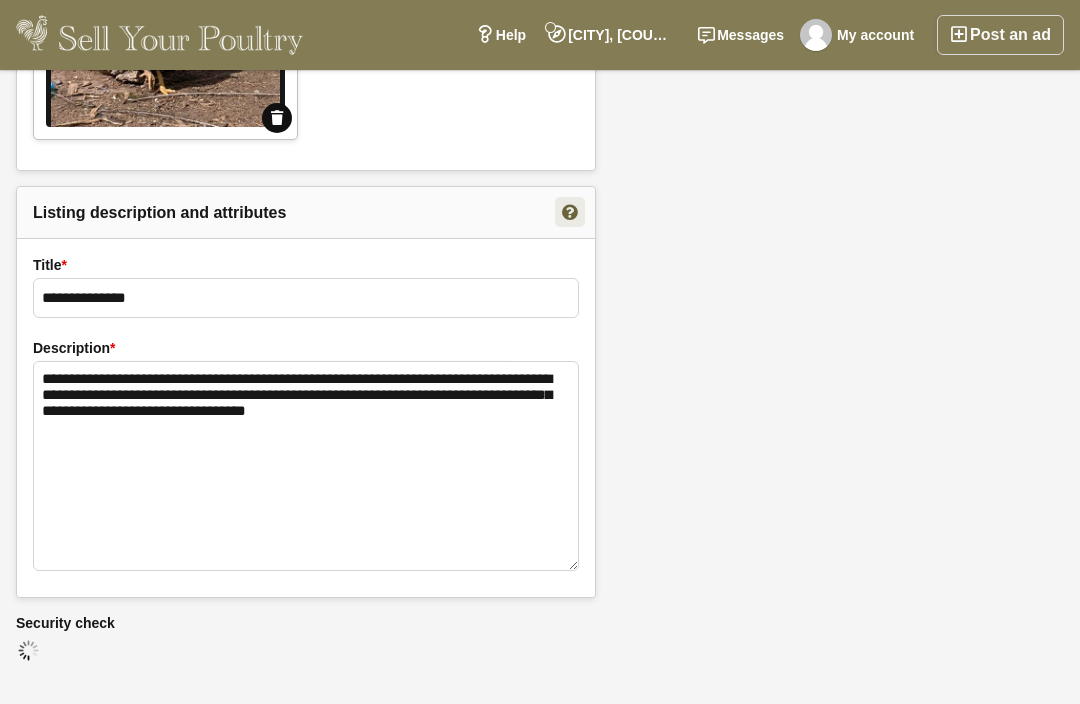 scroll, scrollTop: 2019, scrollLeft: 0, axis: vertical 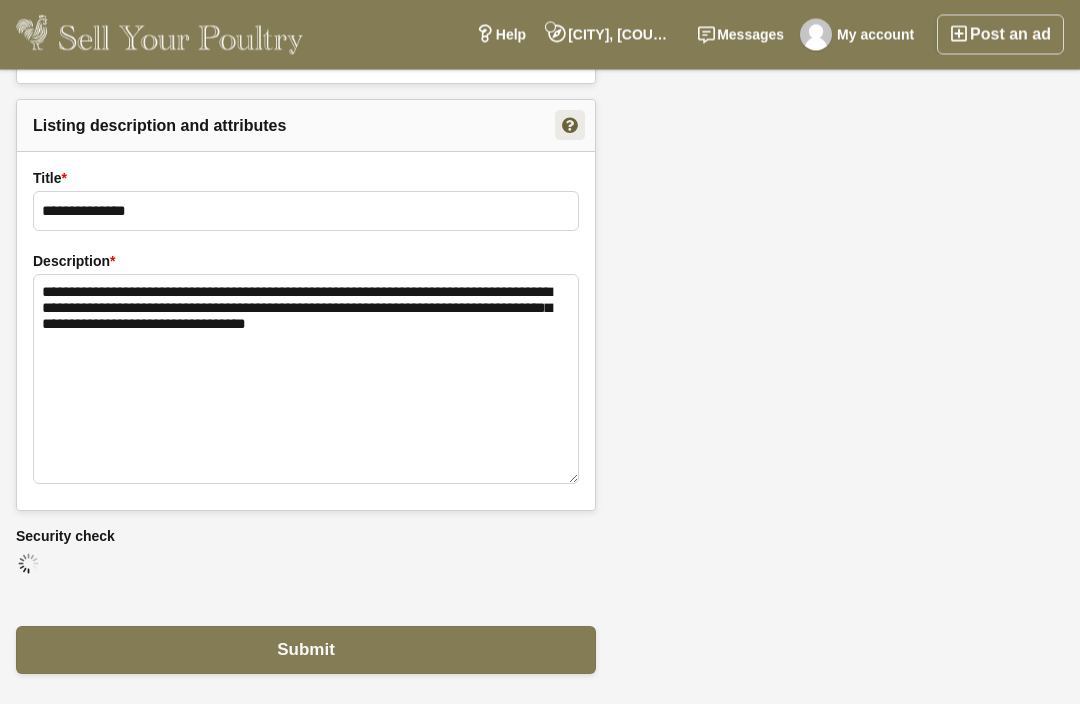 click on "Submit" at bounding box center [306, 651] 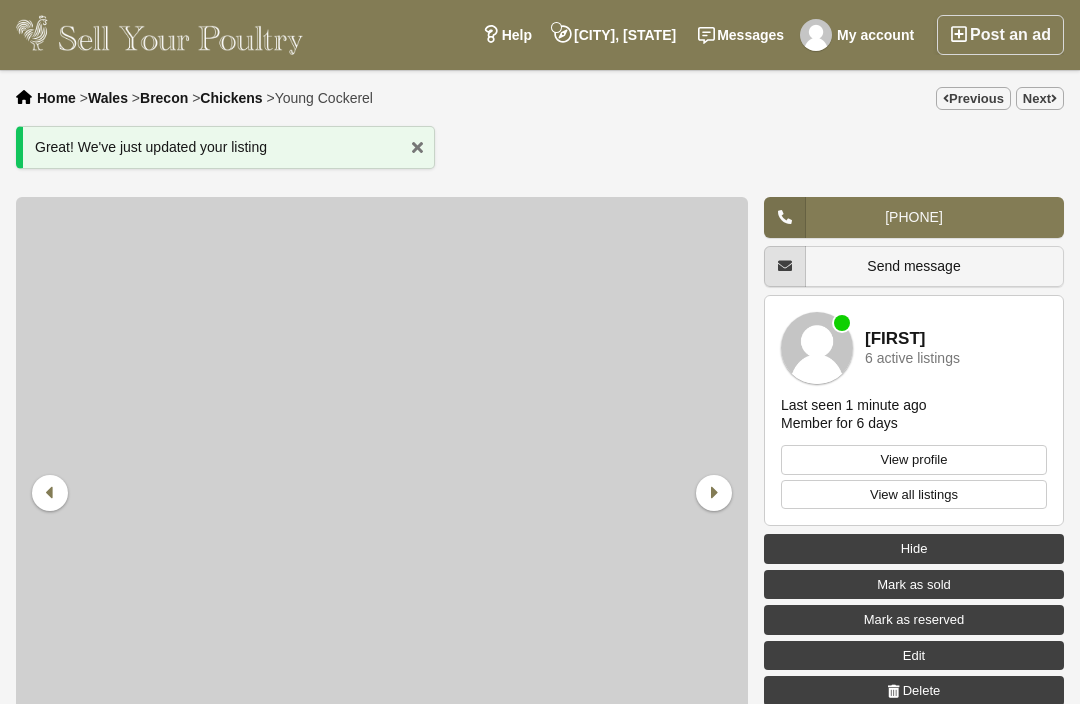 scroll, scrollTop: 0, scrollLeft: 0, axis: both 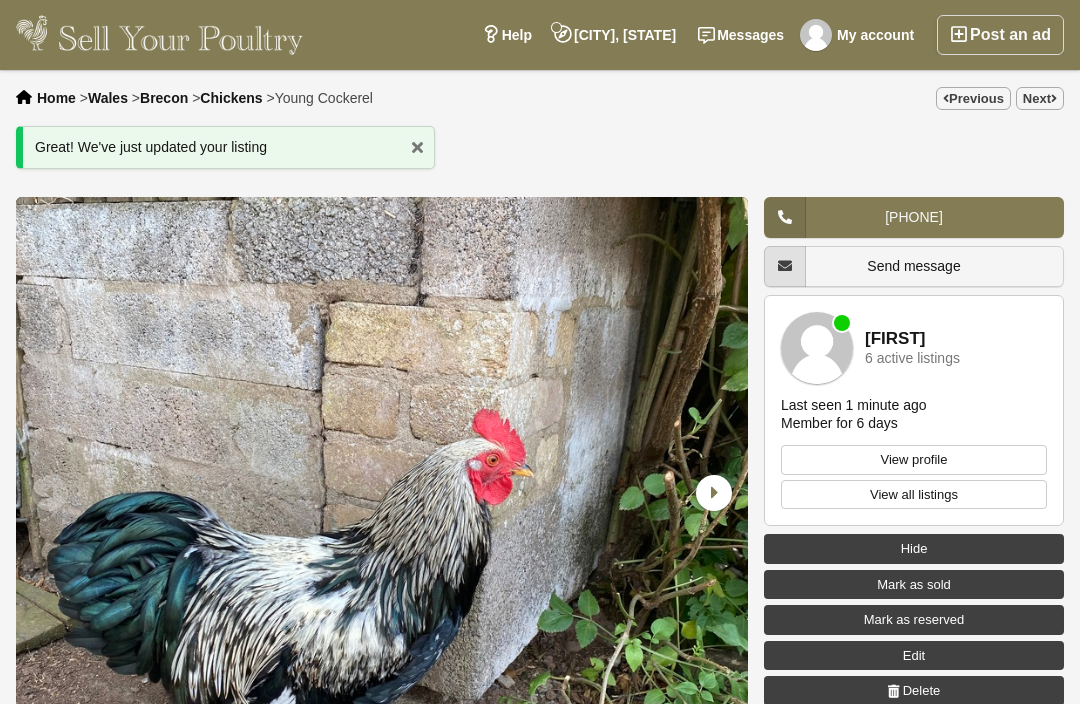 click on "Chickens" at bounding box center (231, 98) 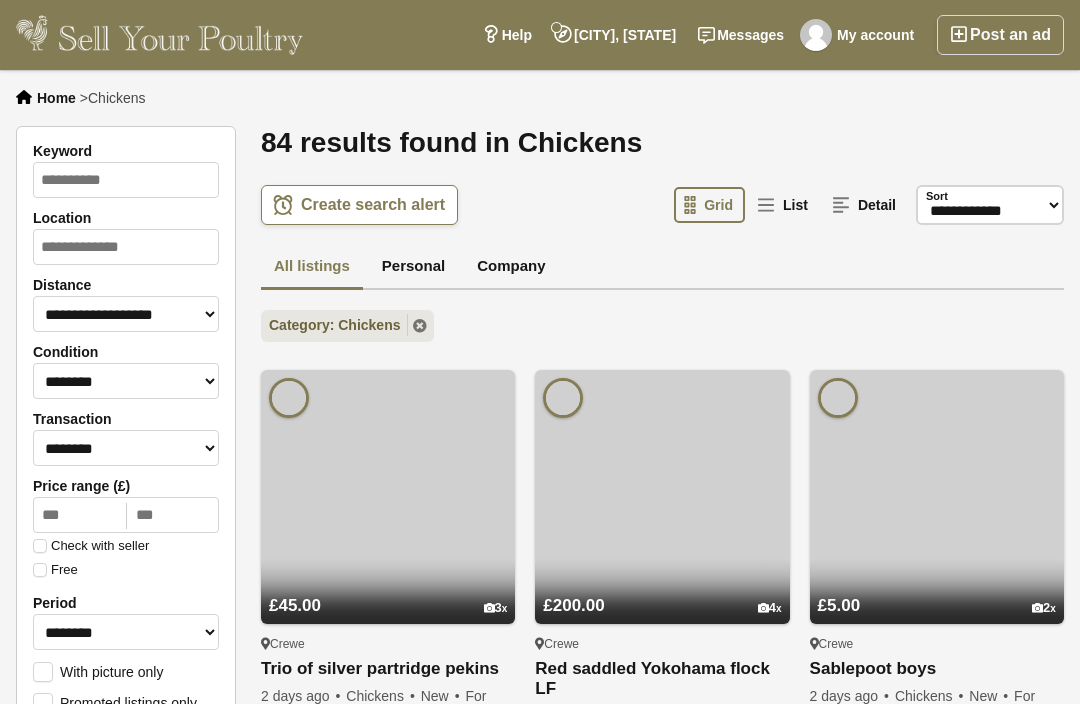 scroll, scrollTop: 0, scrollLeft: 0, axis: both 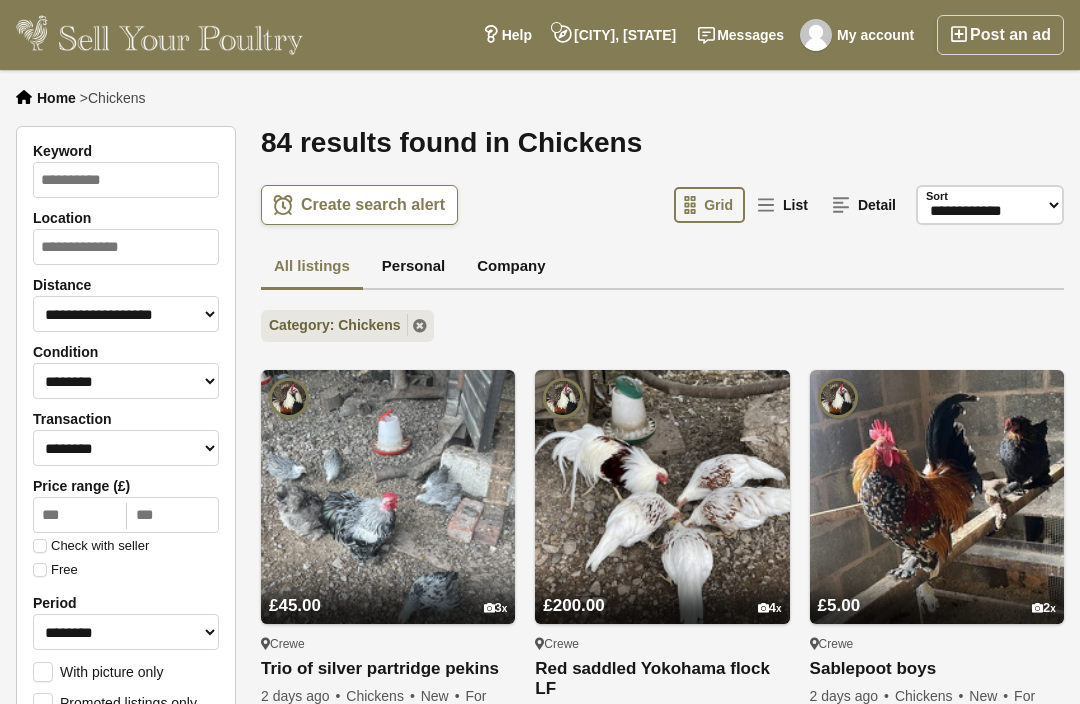 click on "My account" at bounding box center (860, 35) 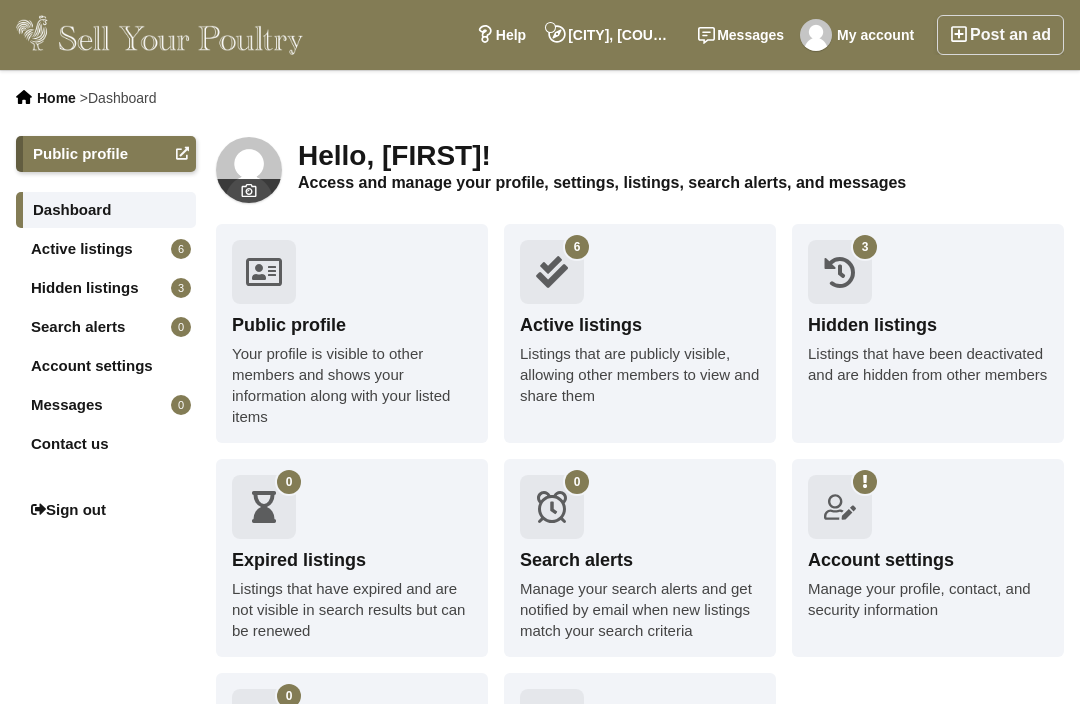 scroll, scrollTop: 0, scrollLeft: 0, axis: both 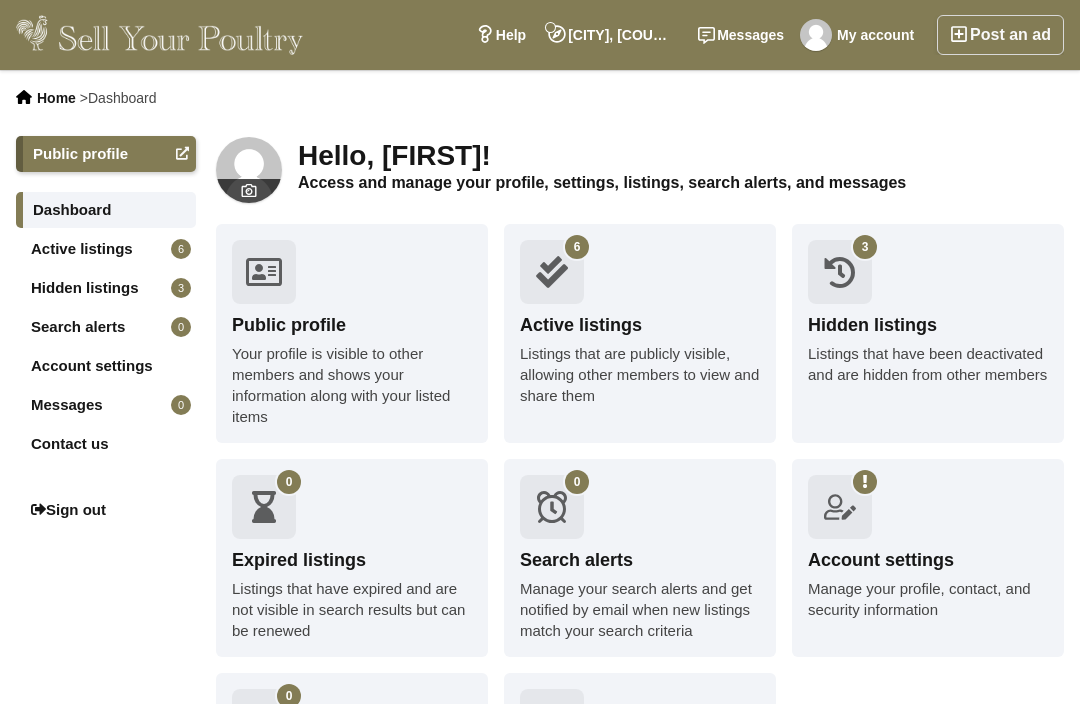 click on "3
Hidden listings
Listings that have been deactivated and are hidden from other members" at bounding box center (928, 333) 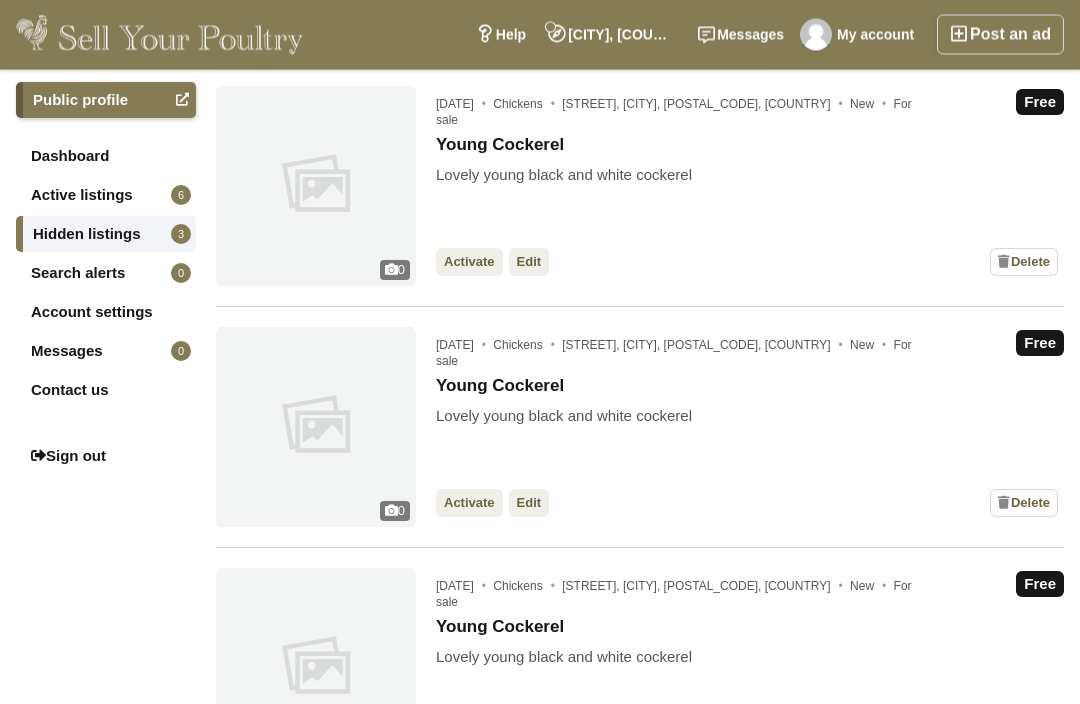 scroll, scrollTop: 133, scrollLeft: 0, axis: vertical 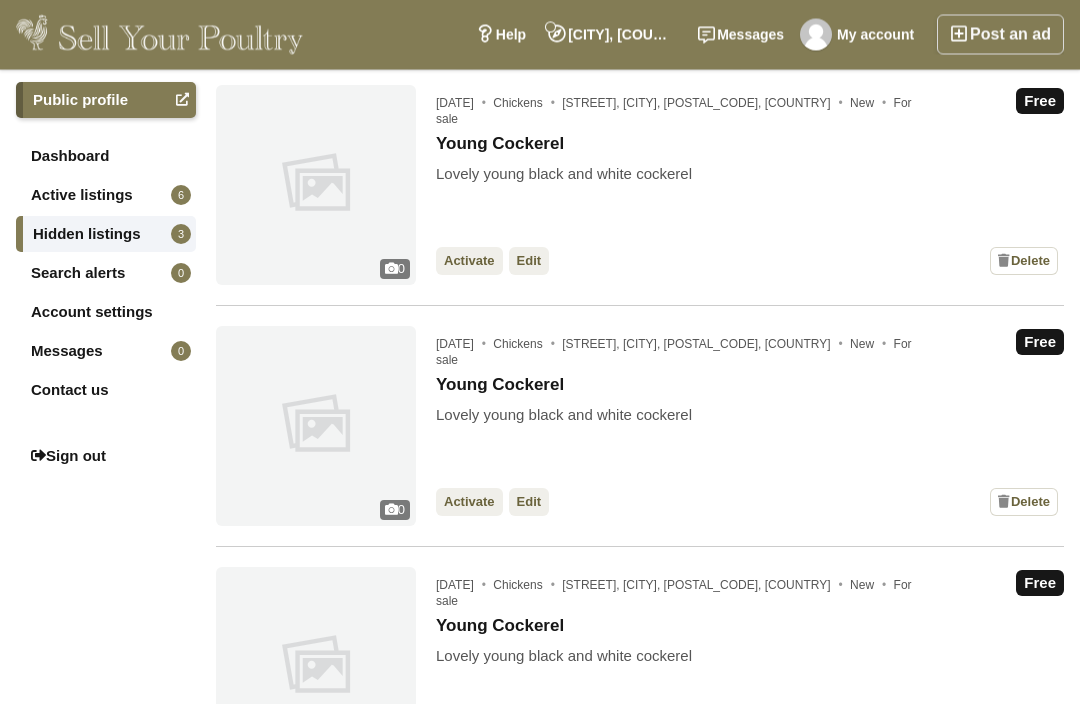 click on "Active listings     6" at bounding box center [106, 195] 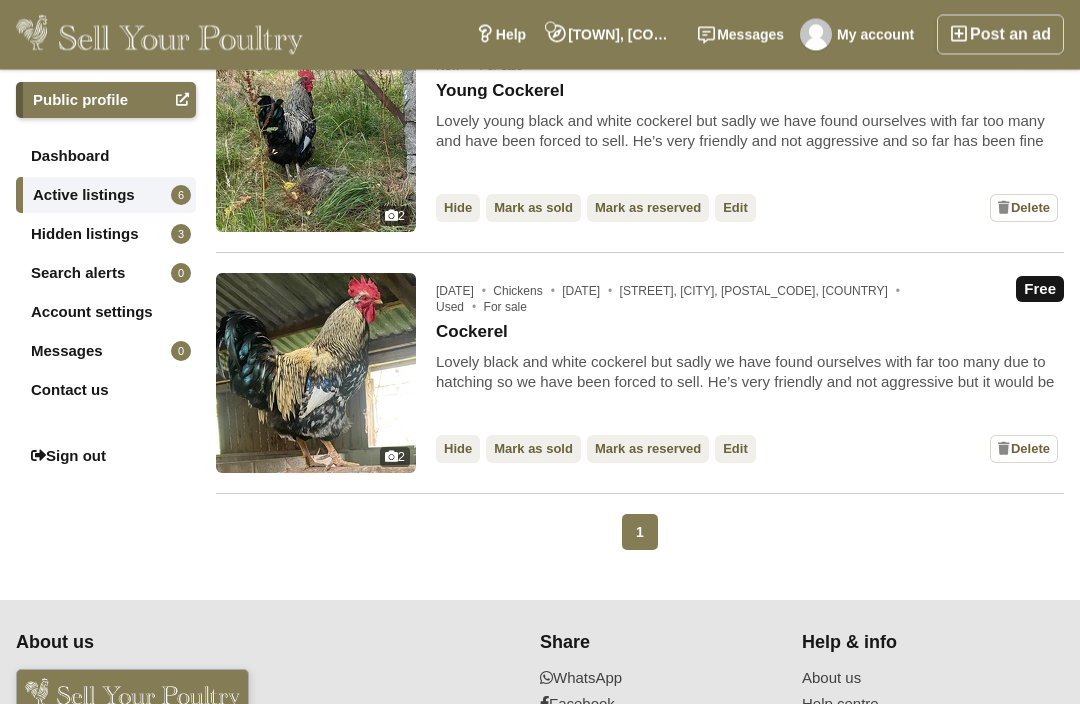 scroll, scrollTop: 1302, scrollLeft: 0, axis: vertical 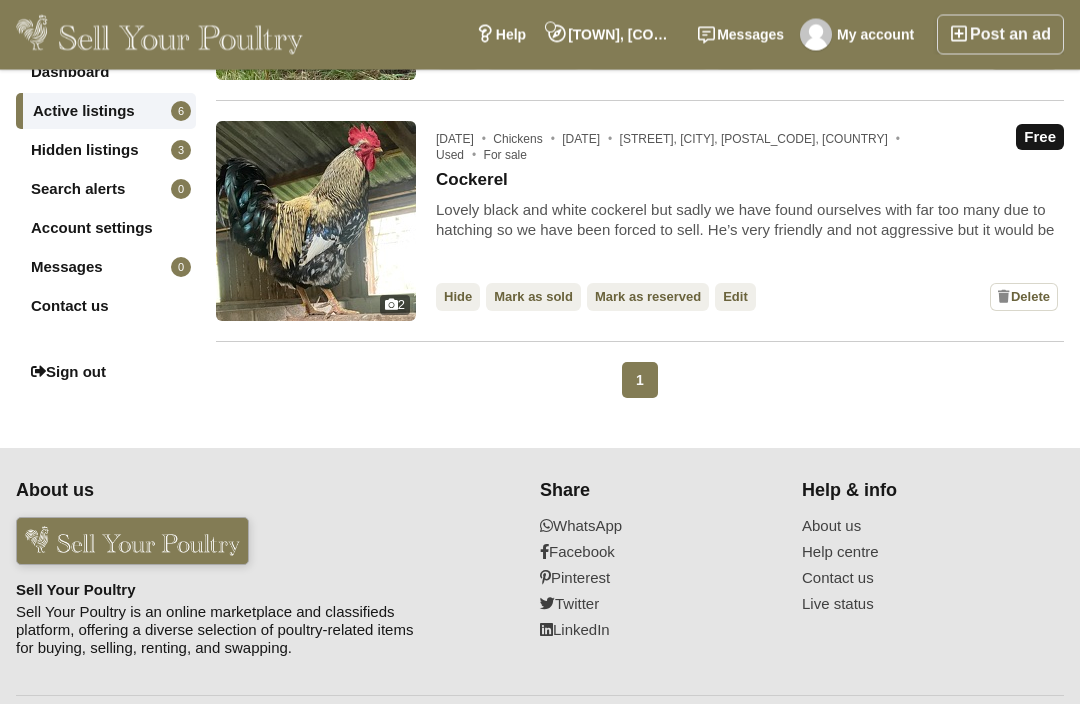 click at bounding box center [132, 542] 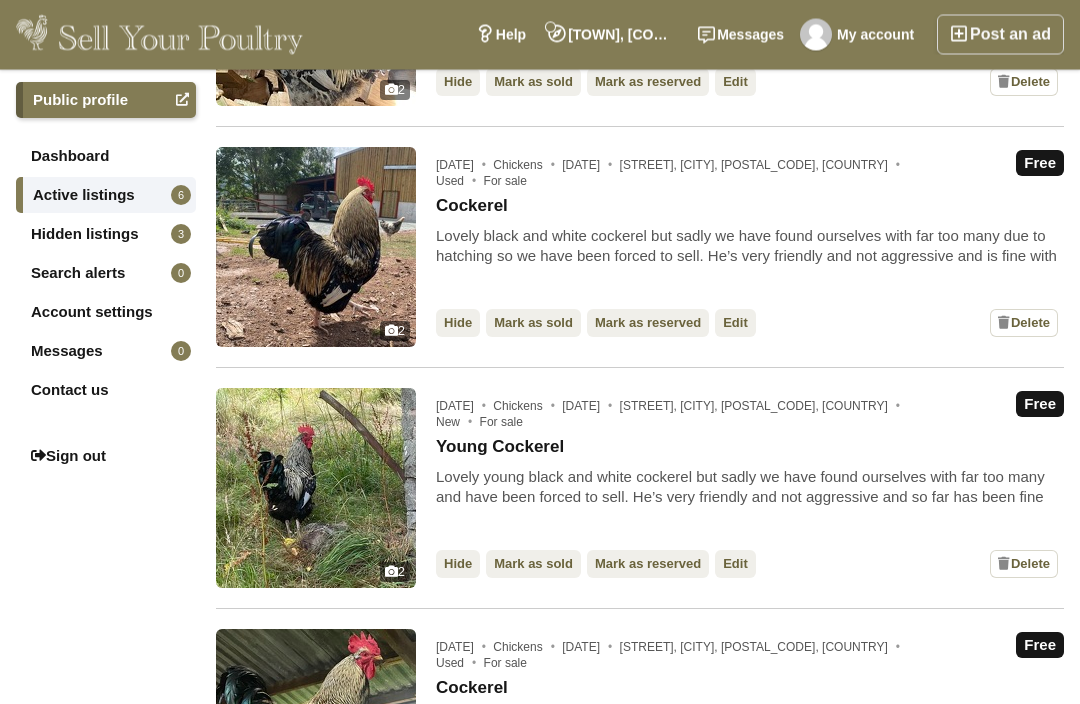 scroll, scrollTop: 795, scrollLeft: 0, axis: vertical 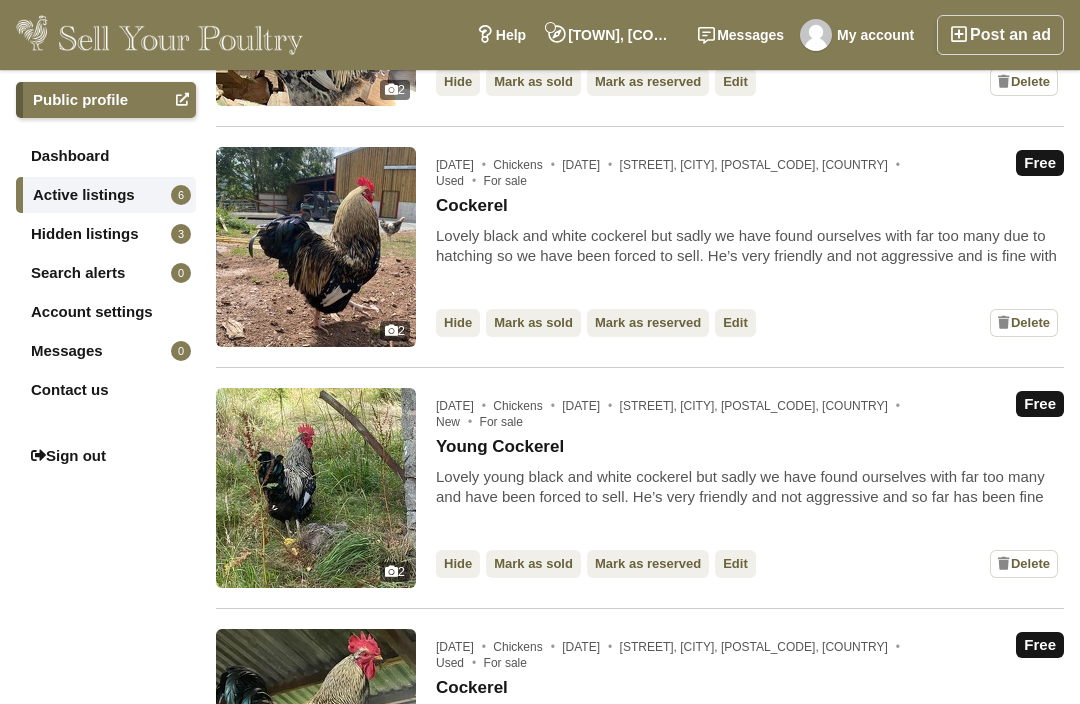 click on "Free
[DATE]
Chickens
[DATE]
[STREET], [CITY], [POSTAL_CODE], [COUNTRY]
New
For sale
Young Cockerel
Lovely young black and white cockerel but sadly we have found ourselves with far too many and have been forced to sell. He’s very friendly and not aggressive and so far has been fine with other cockerels.
Hide
/
Mark as sold
/ / Edit" at bounding box center (750, 488) 